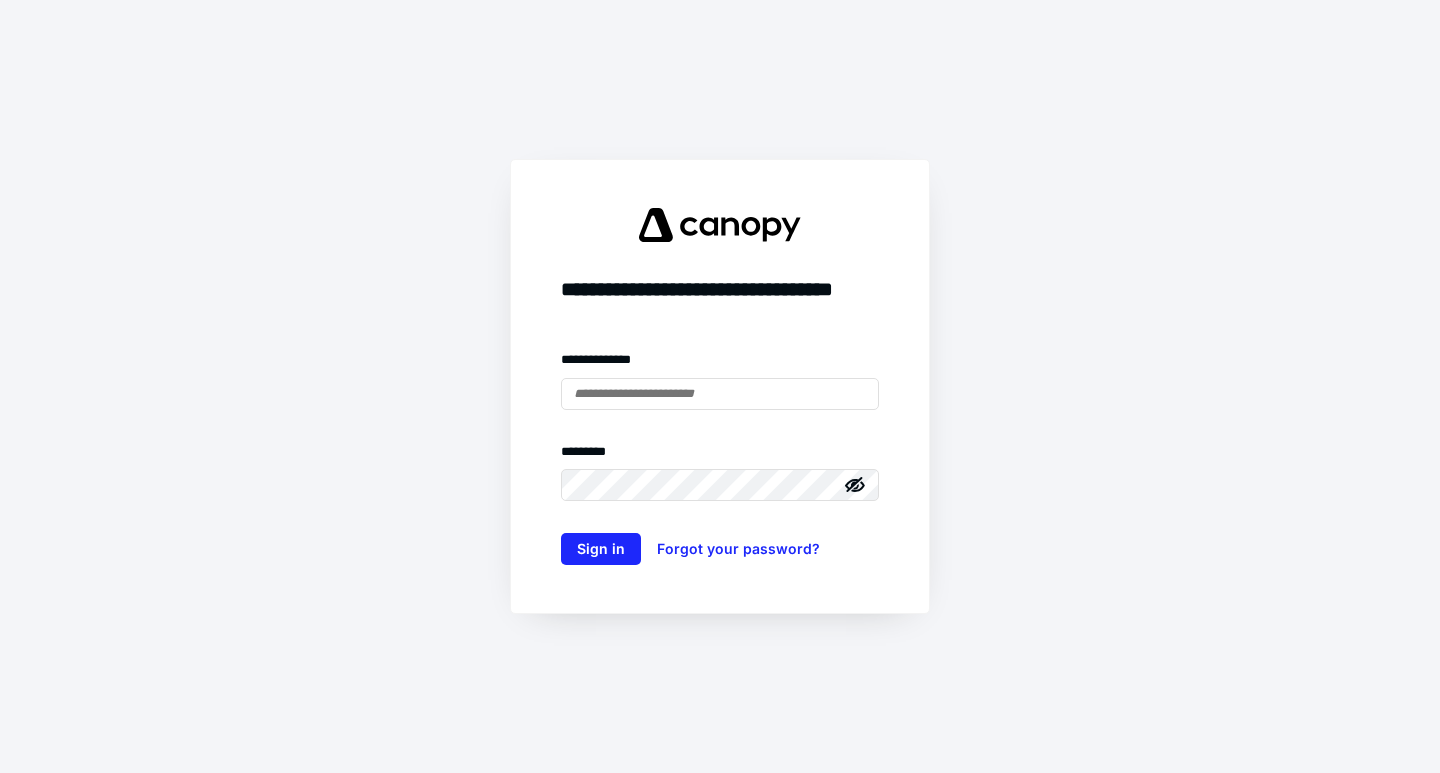 scroll, scrollTop: 0, scrollLeft: 0, axis: both 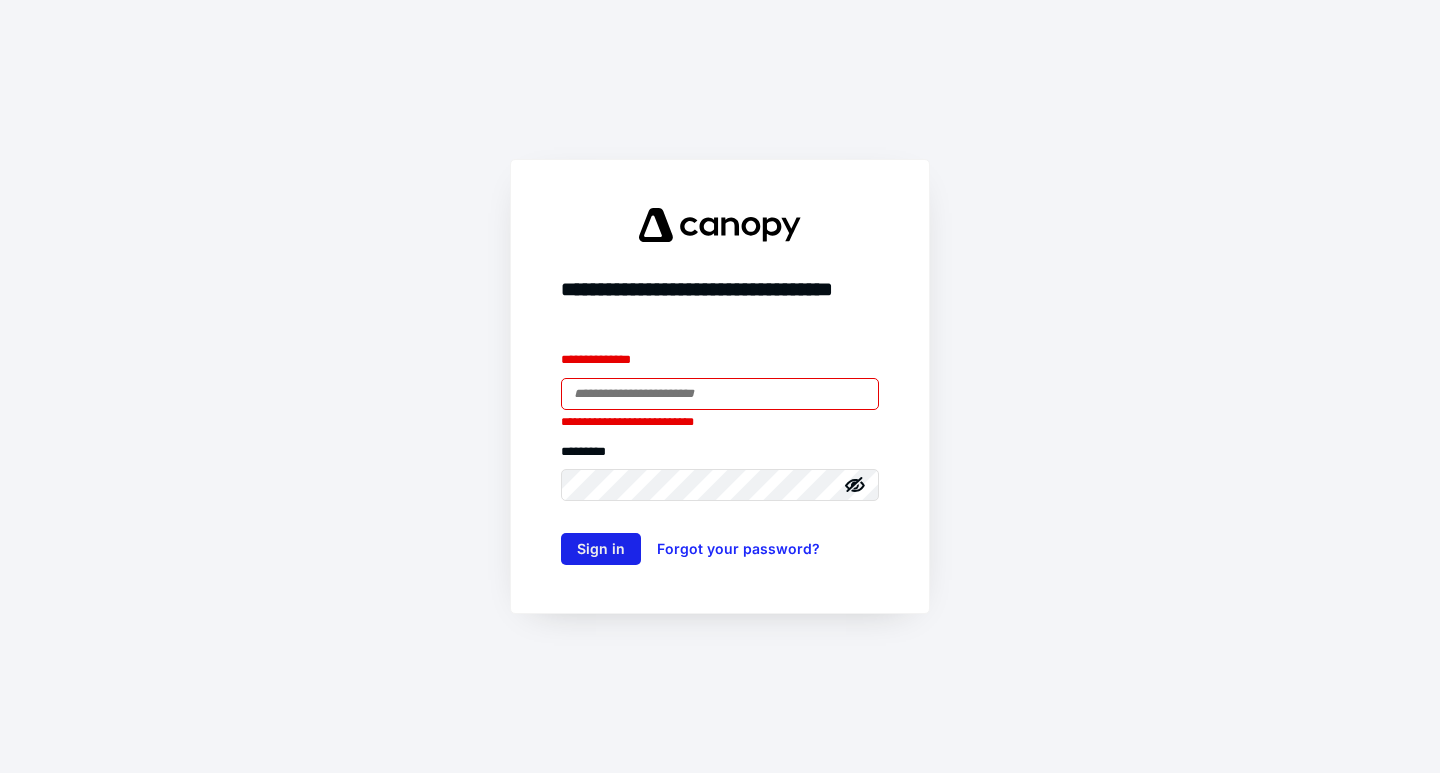 type on "**********" 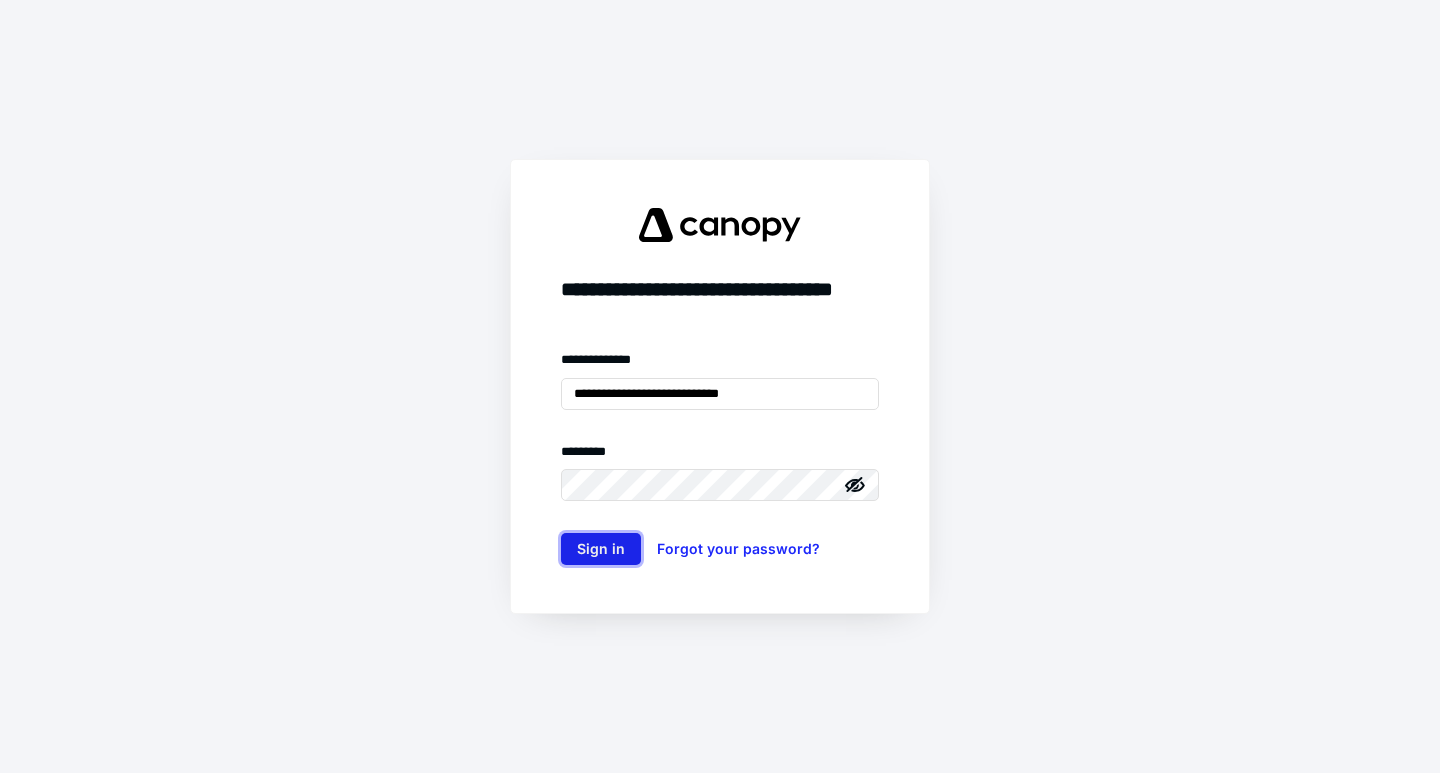 click on "Sign in" at bounding box center (601, 549) 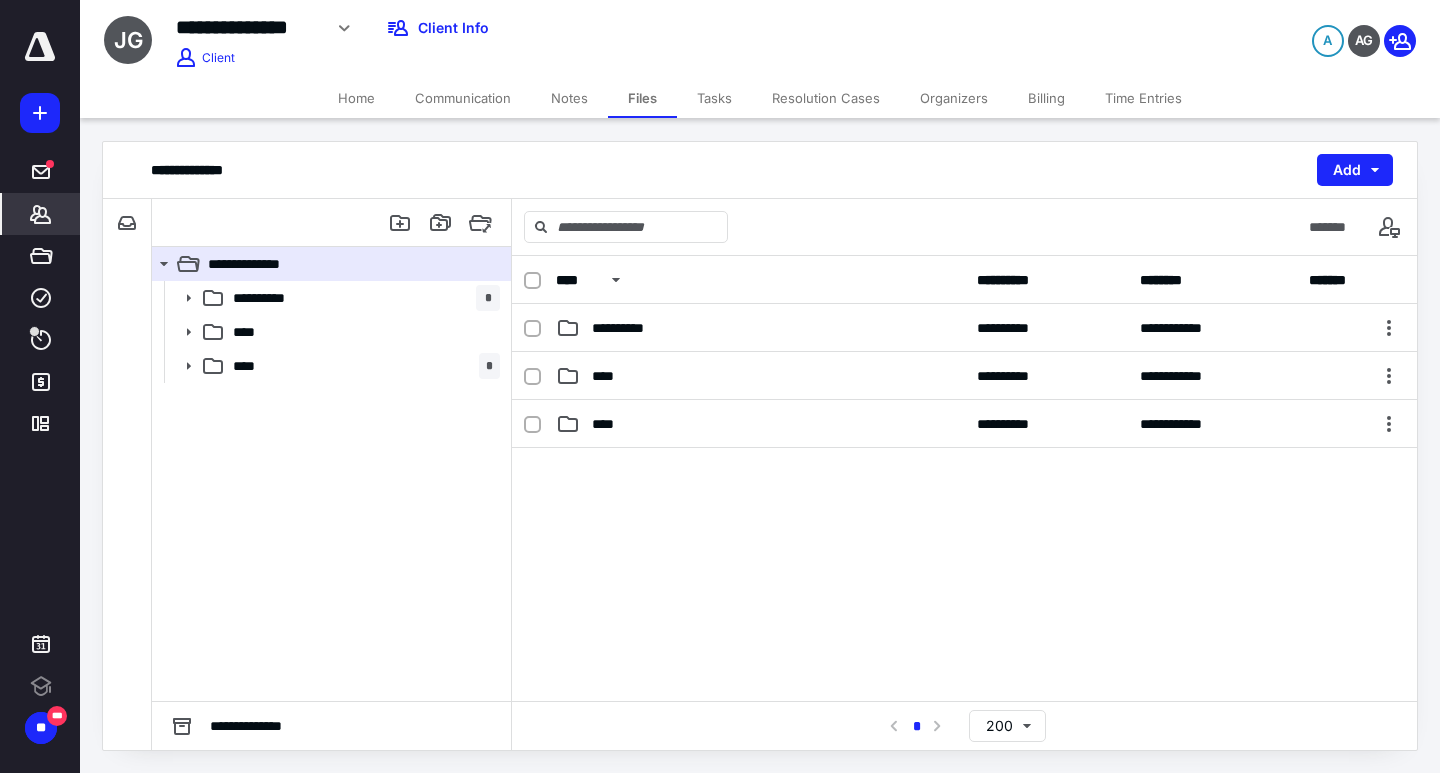 scroll, scrollTop: 0, scrollLeft: 0, axis: both 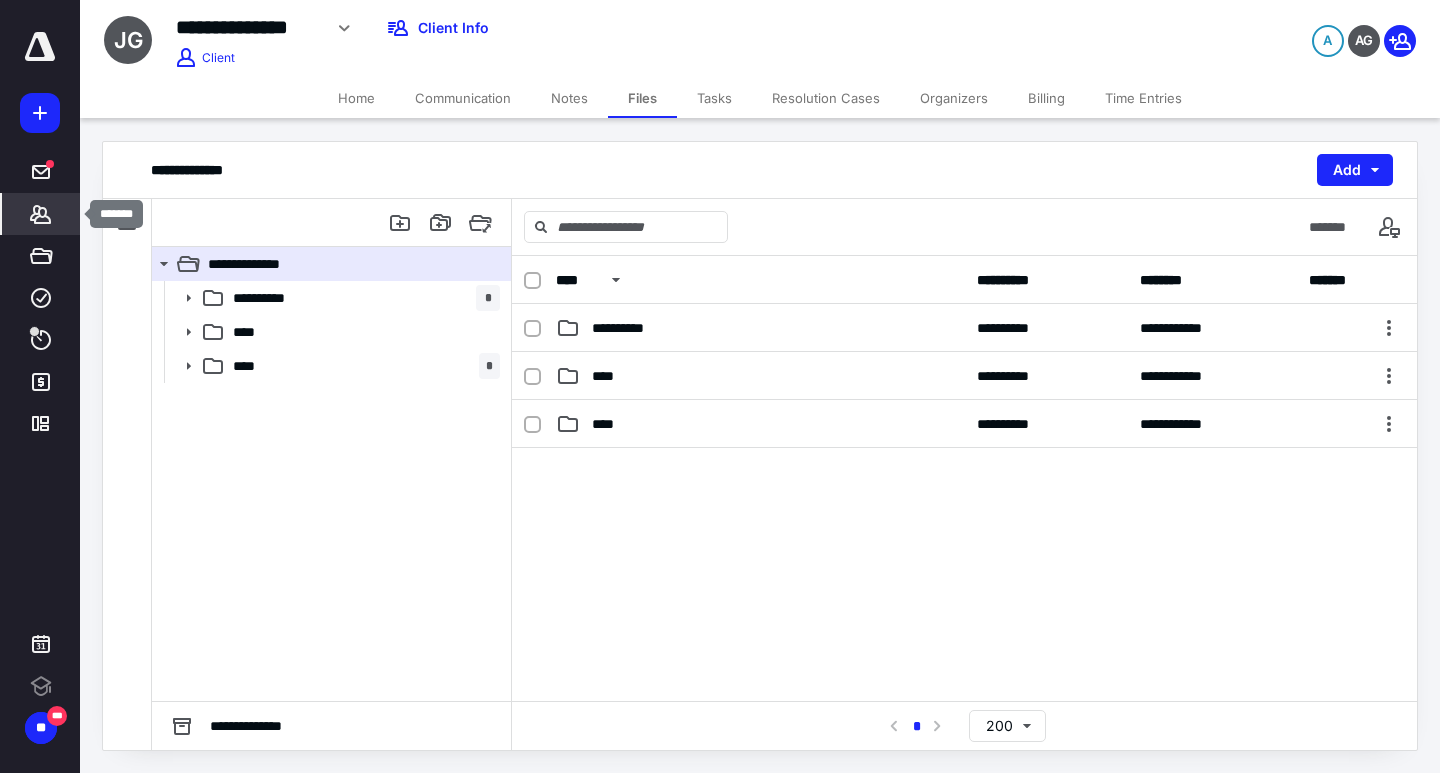 click 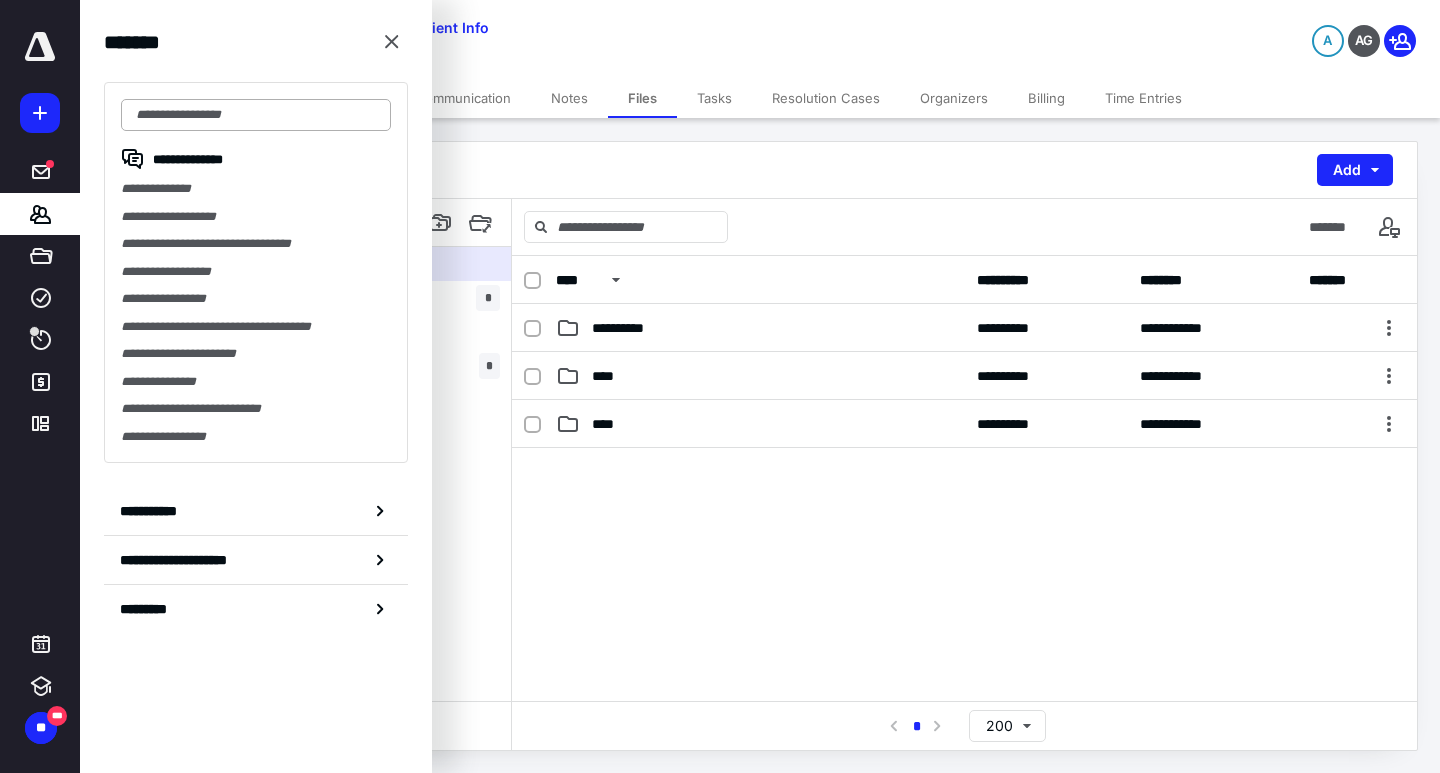 click at bounding box center [256, 115] 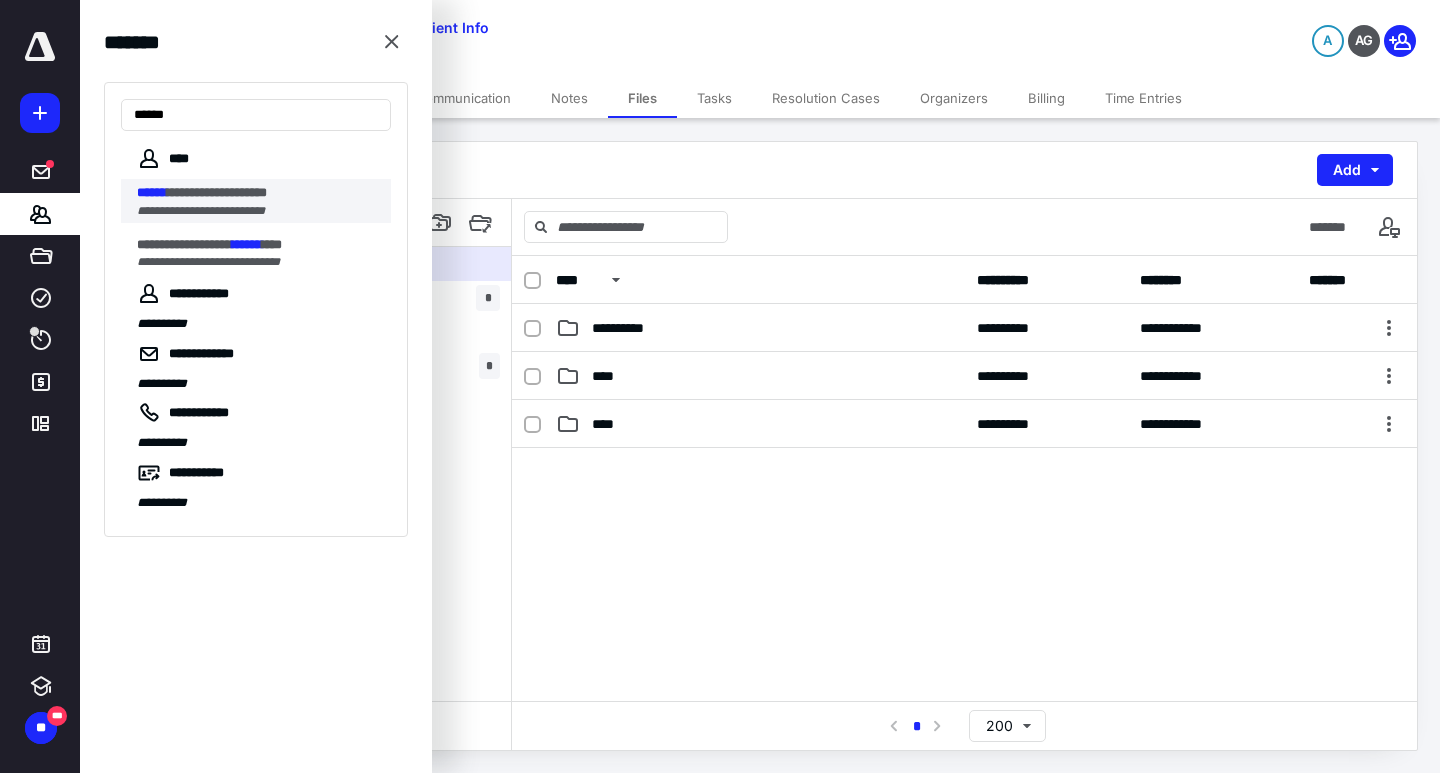 type on "******" 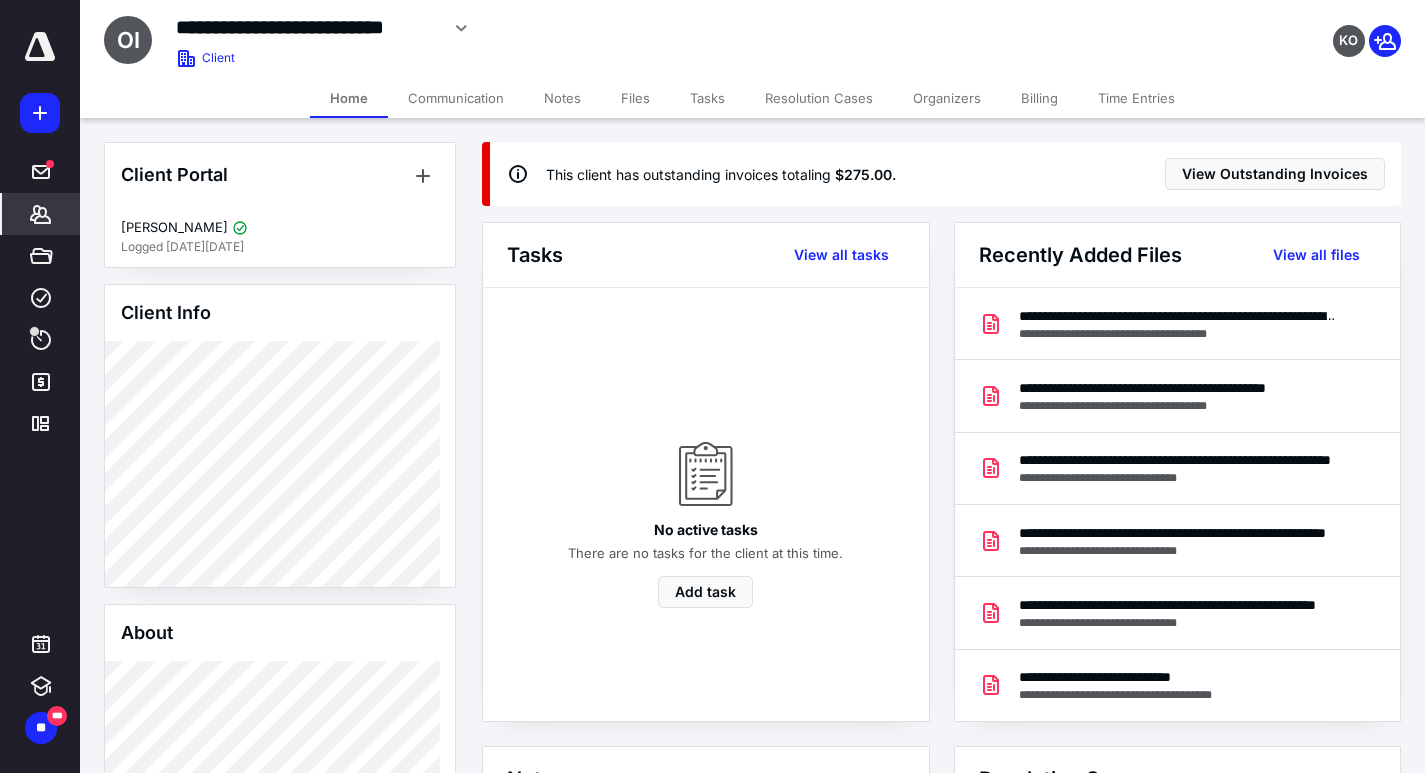 click on "Files" at bounding box center [635, 98] 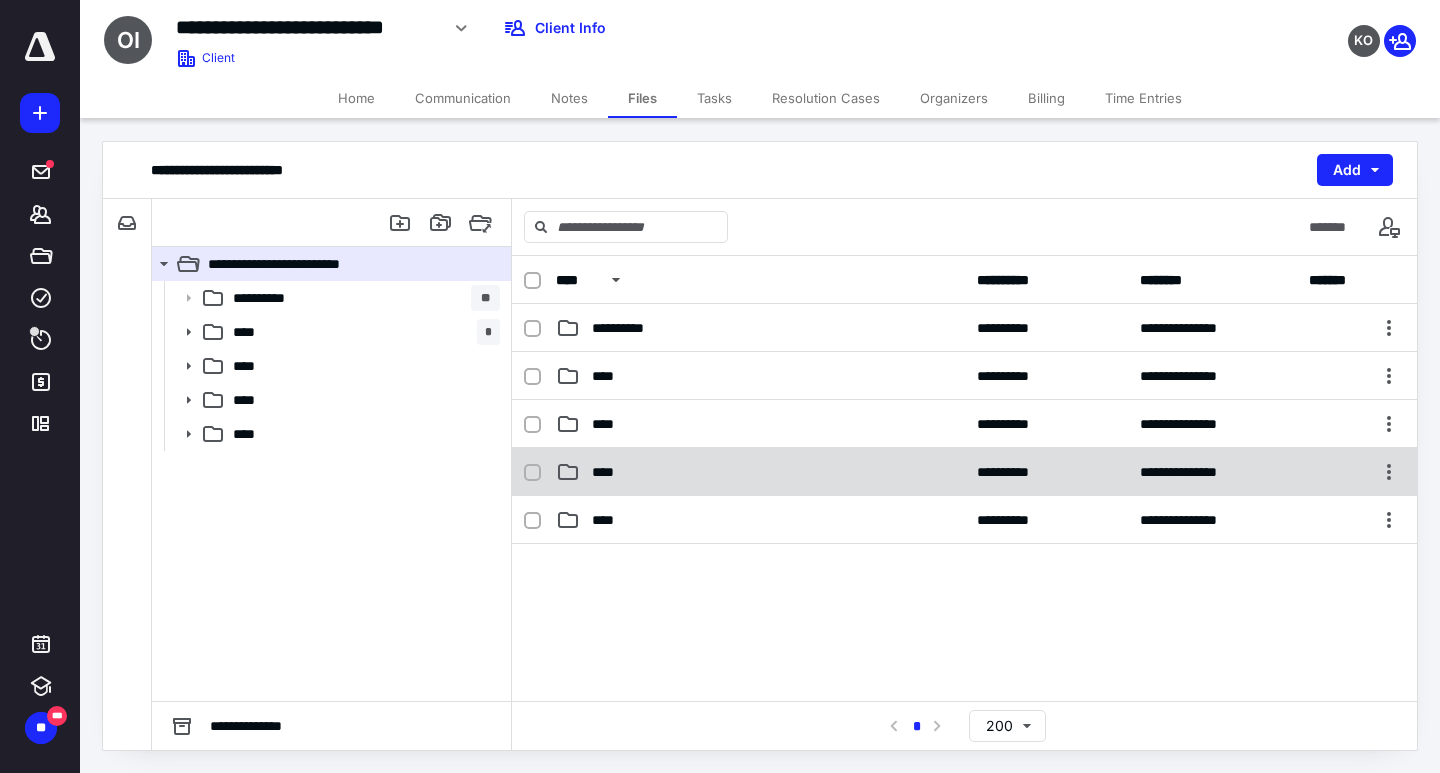 click on "****" at bounding box center (609, 472) 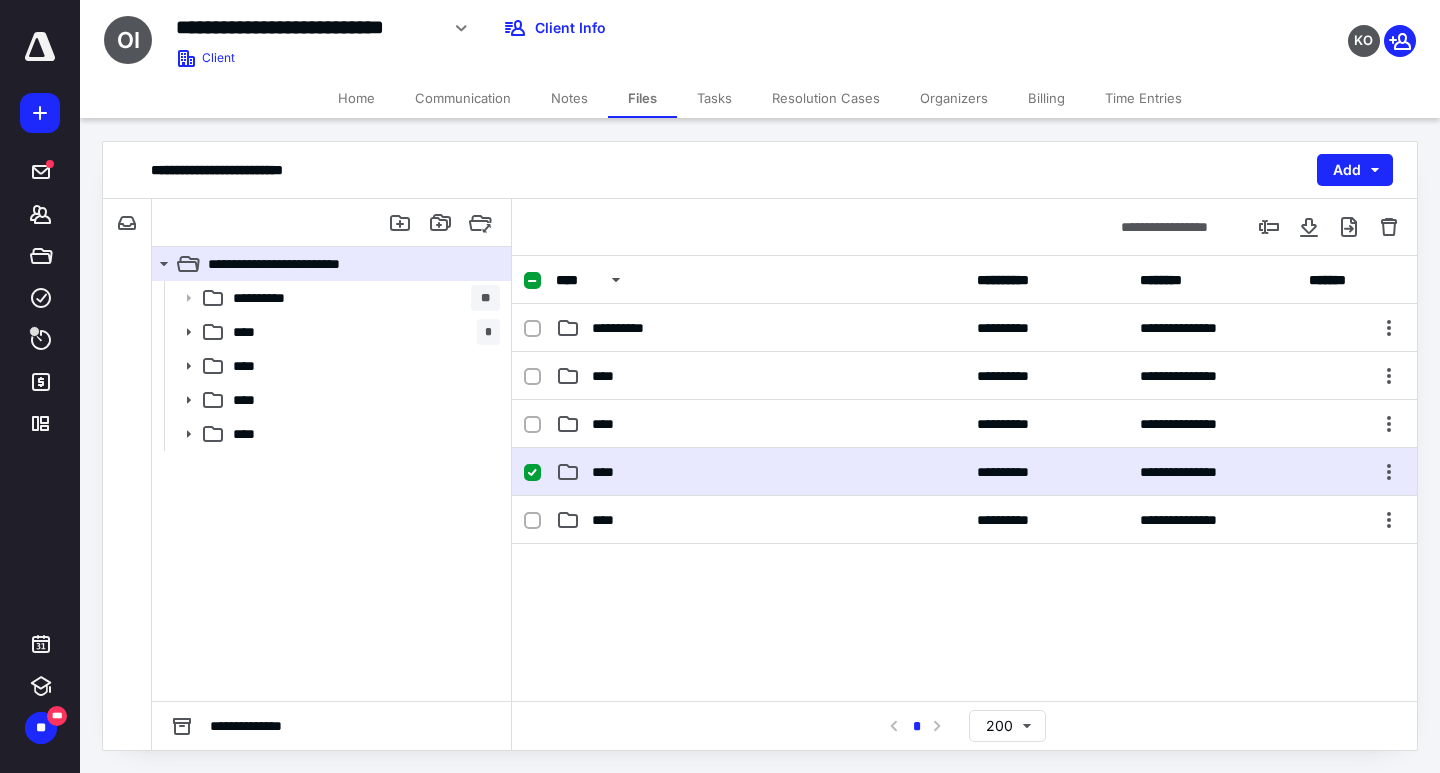 click on "****" at bounding box center [609, 472] 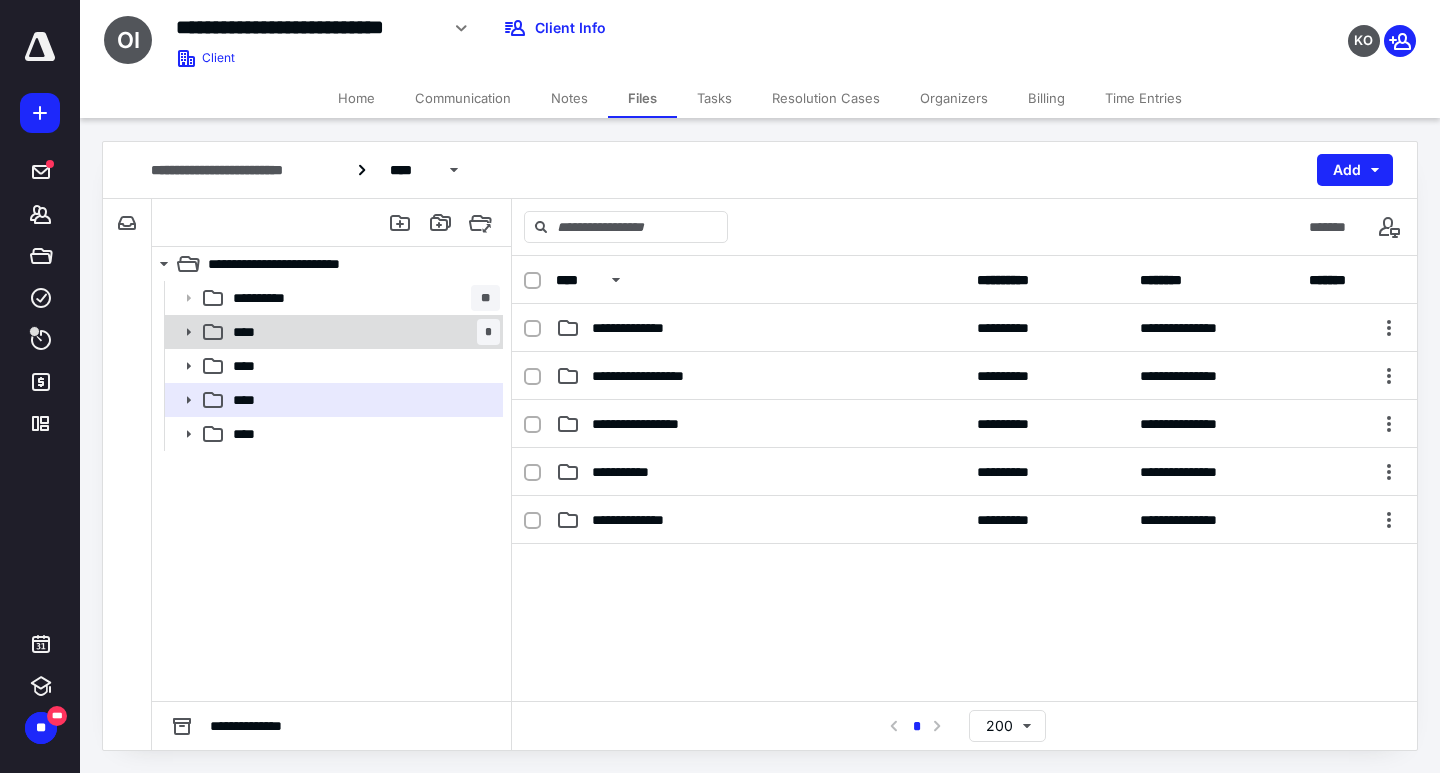 click on "**** *" at bounding box center (362, 332) 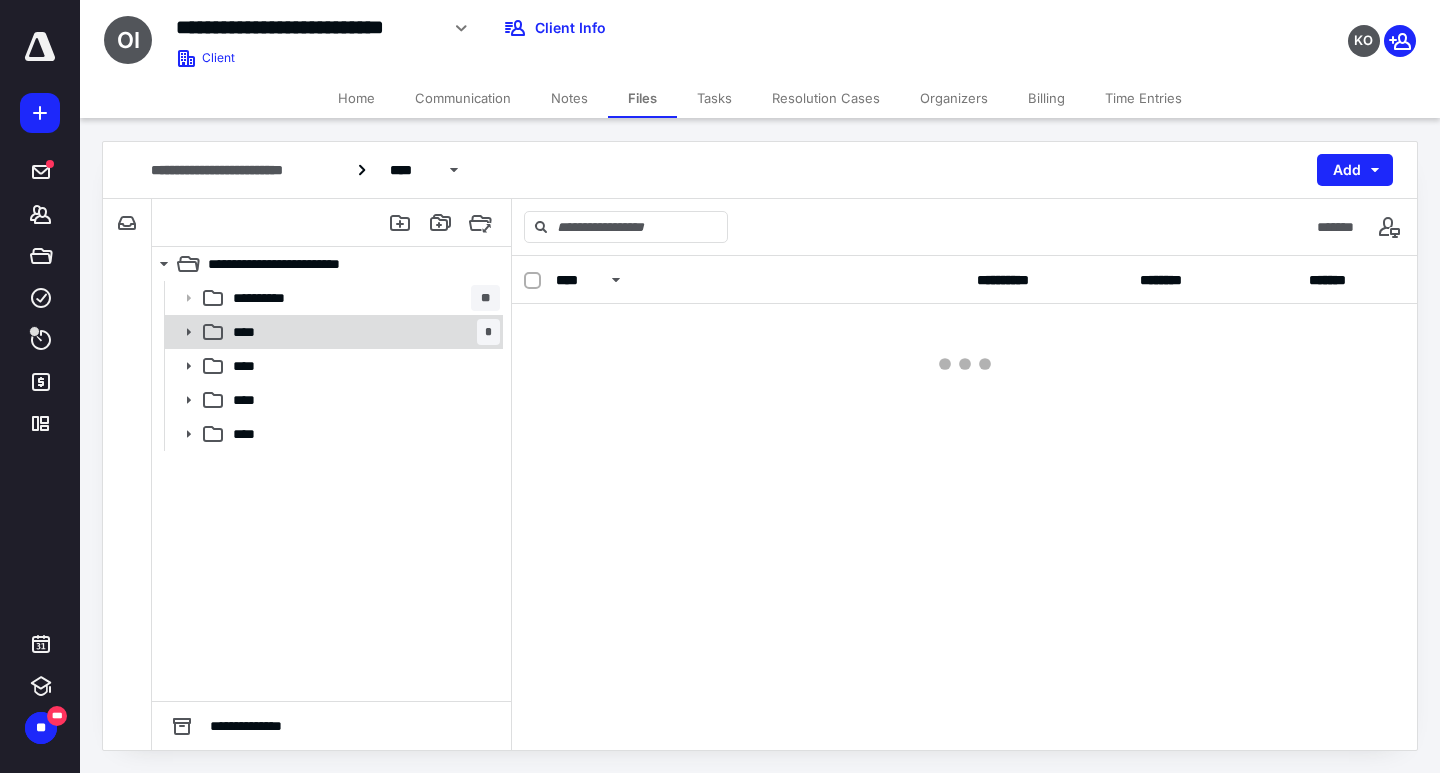 click on "**** *" at bounding box center (362, 332) 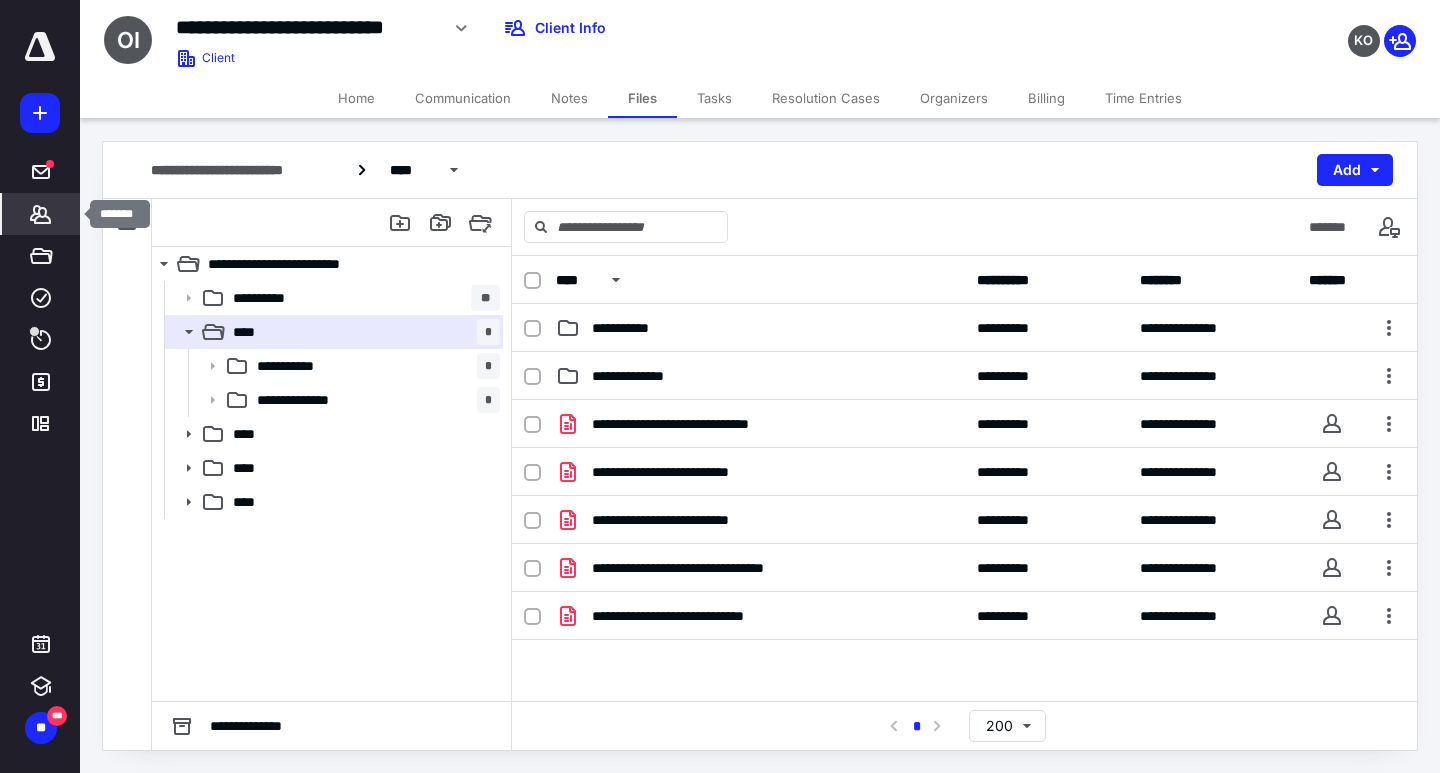 click on "*******" at bounding box center (41, 214) 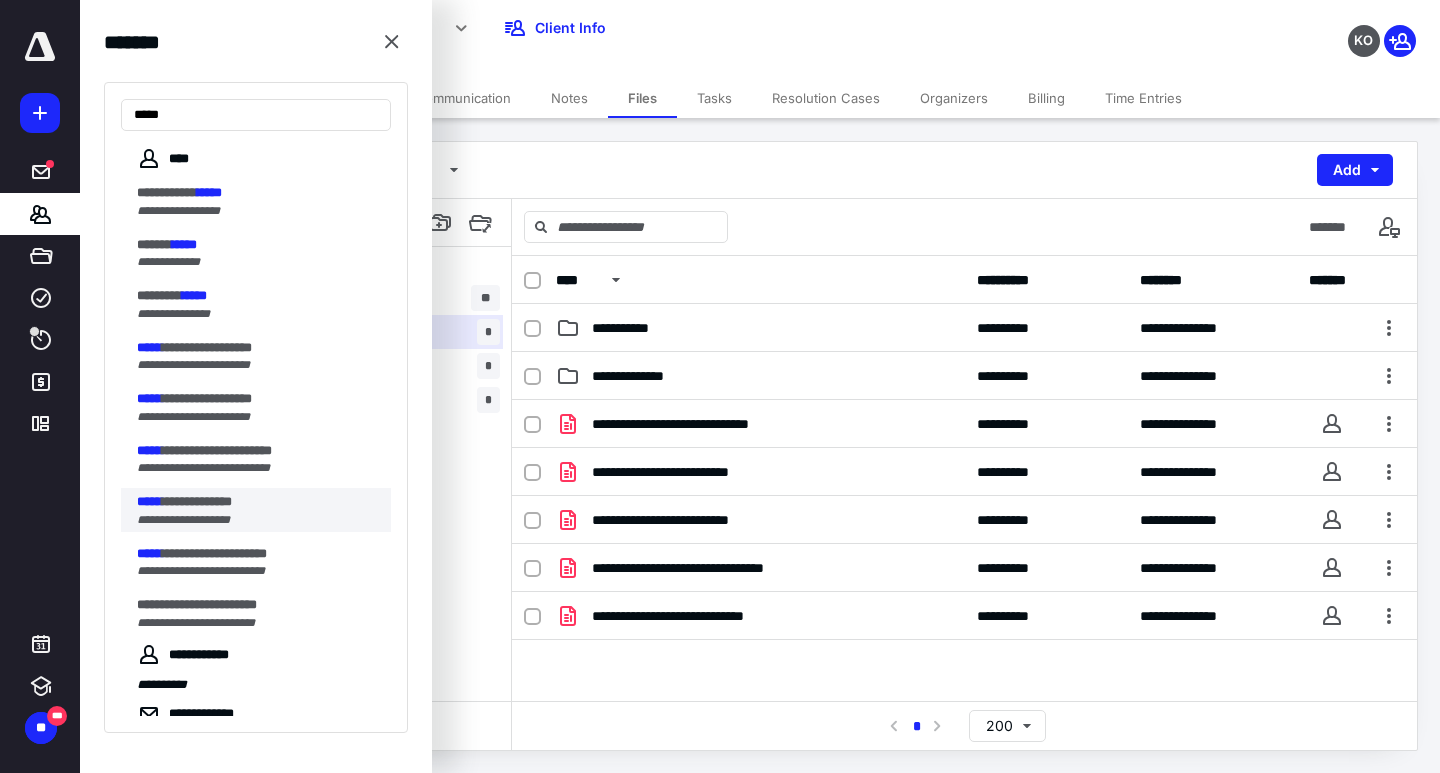 type on "*****" 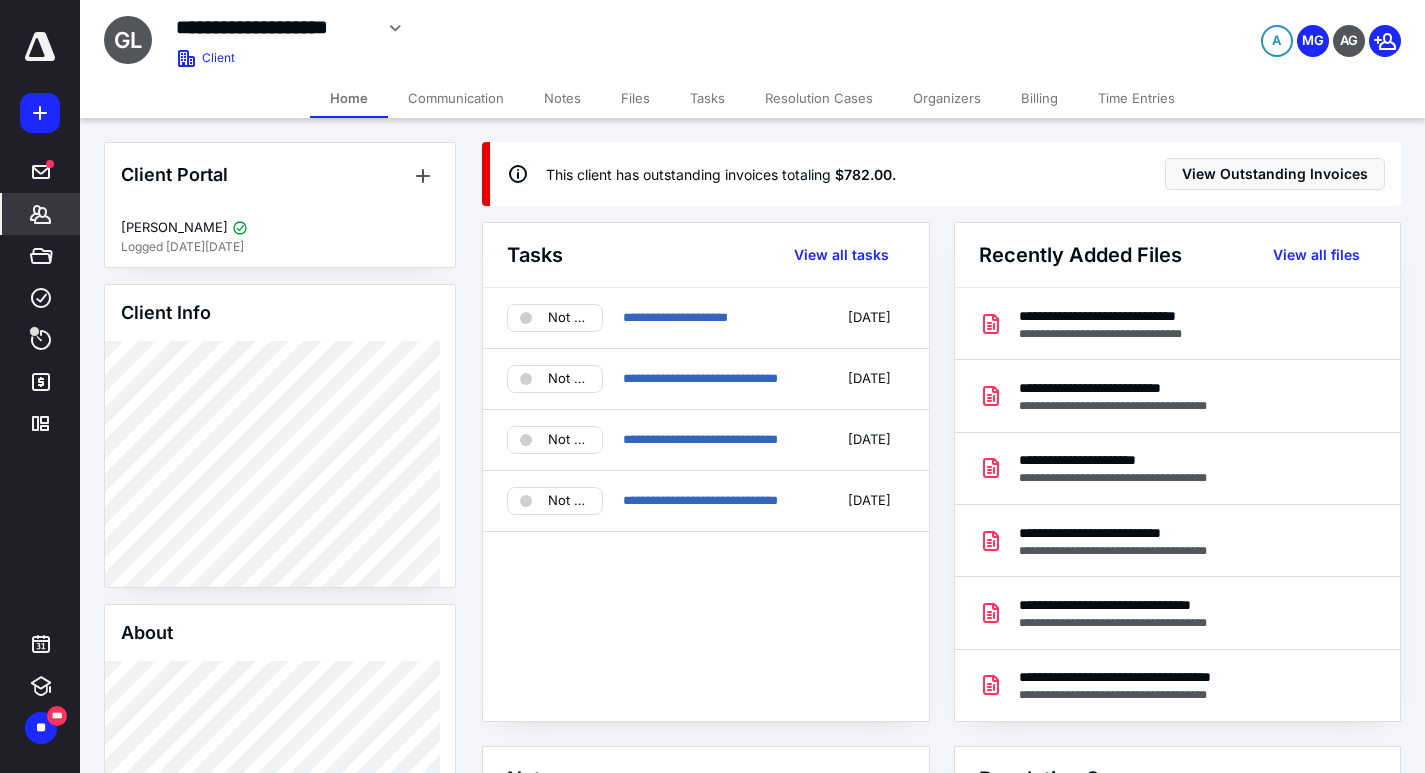 click on "Files" at bounding box center [635, 98] 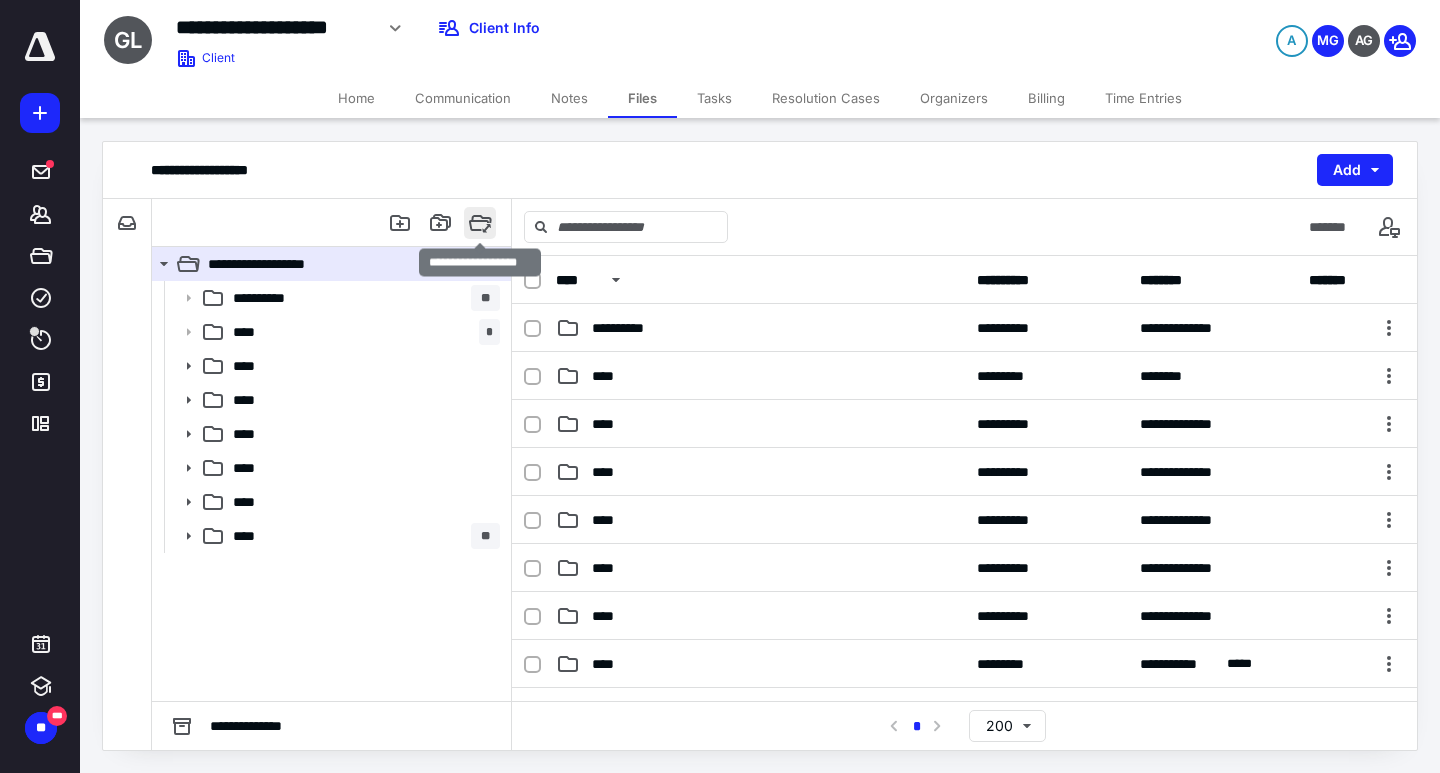 click at bounding box center (480, 223) 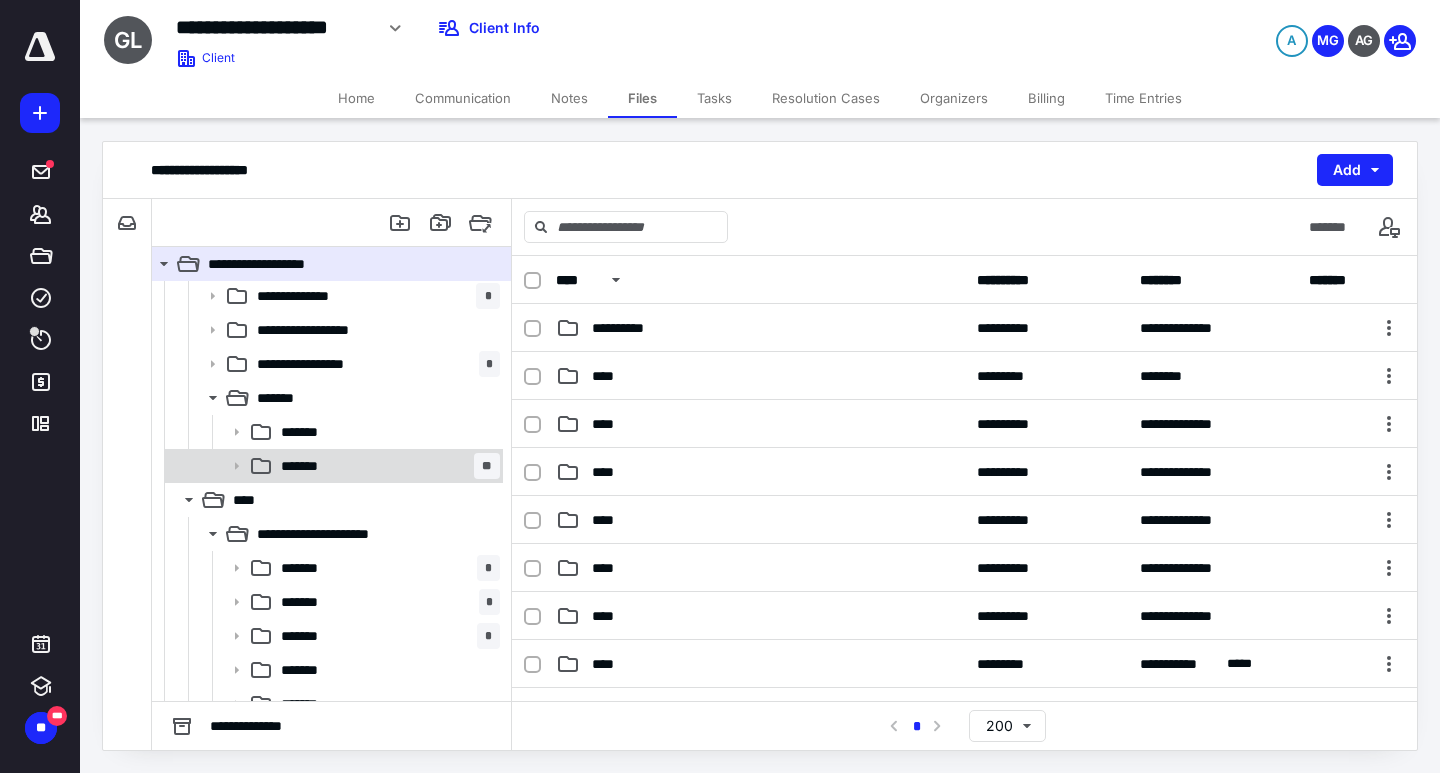 scroll, scrollTop: 547, scrollLeft: 0, axis: vertical 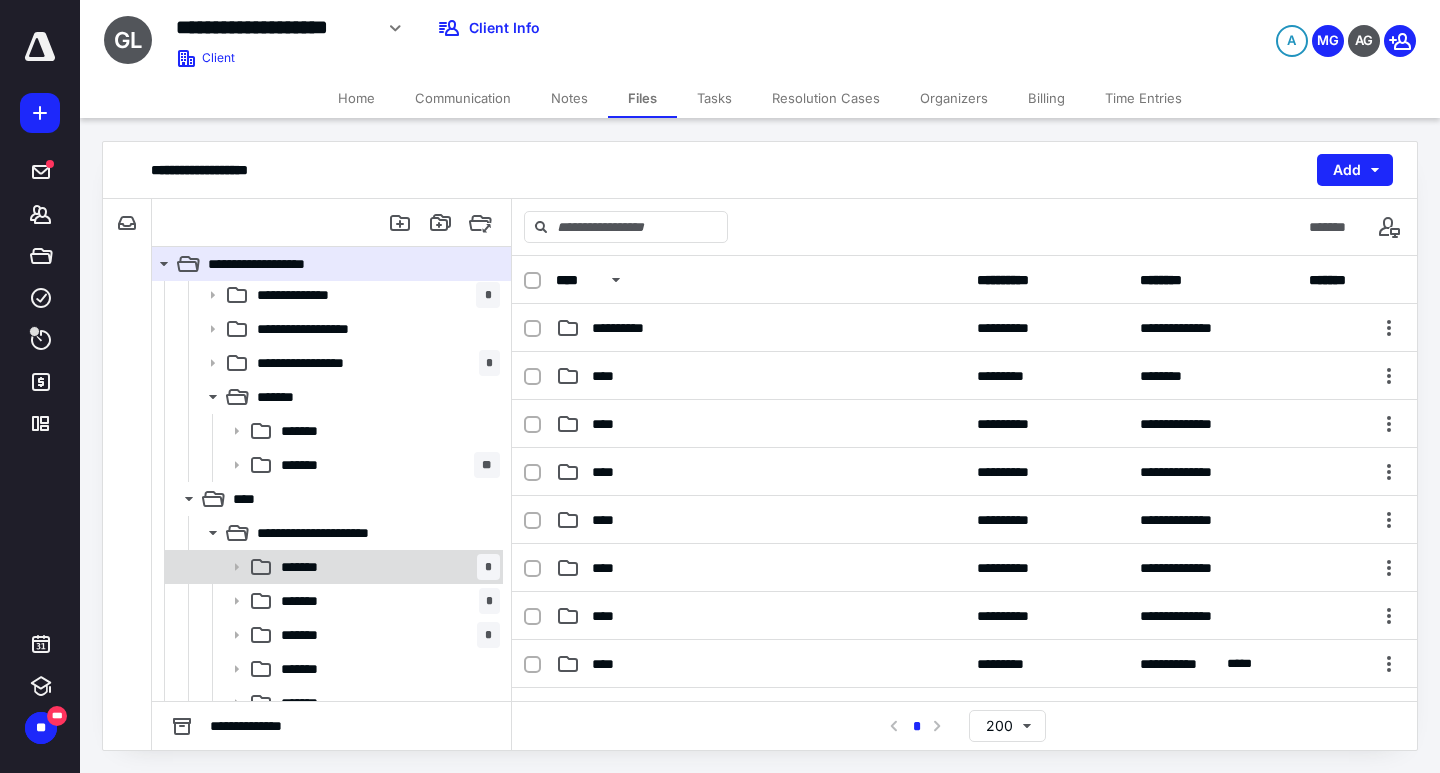 click on "******* *" at bounding box center (386, 567) 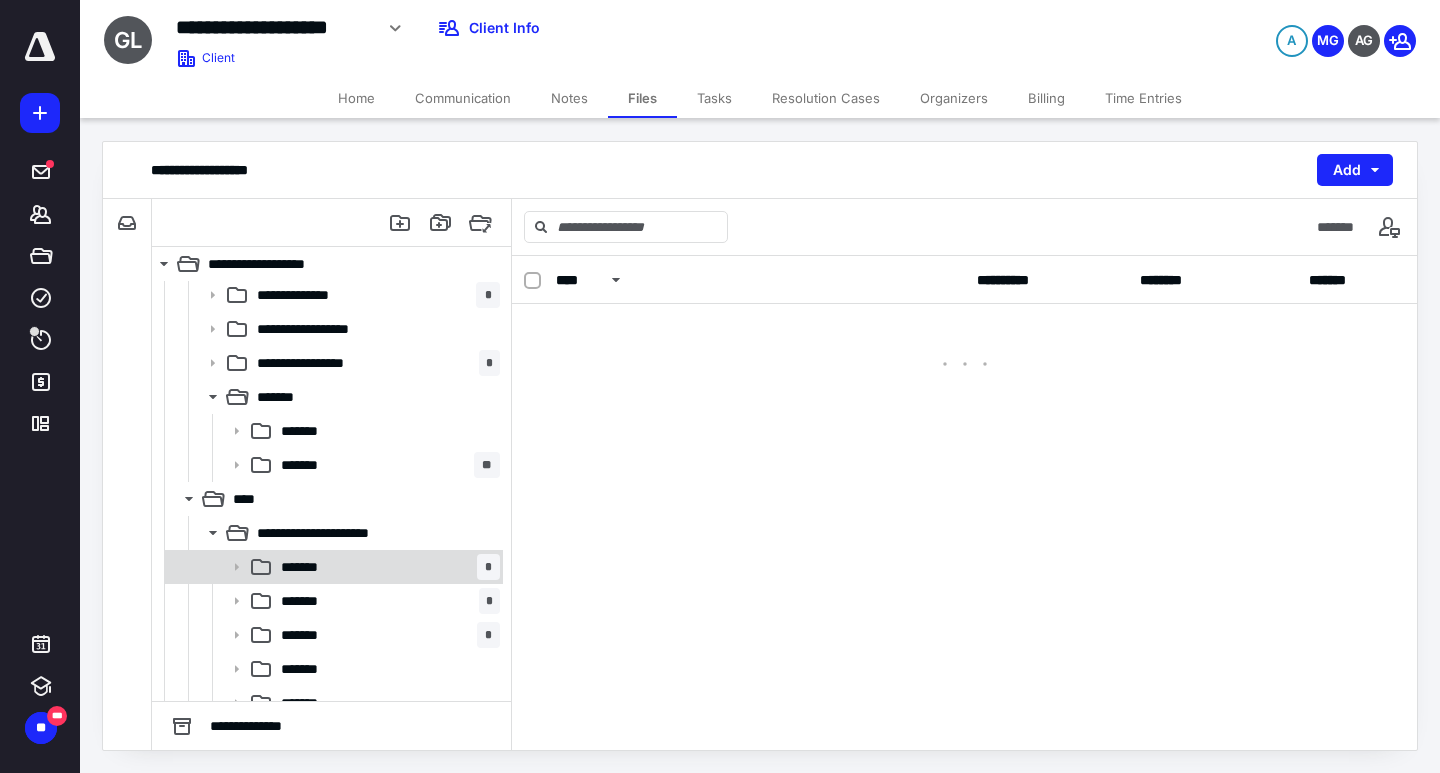 click on "******* *" at bounding box center (386, 567) 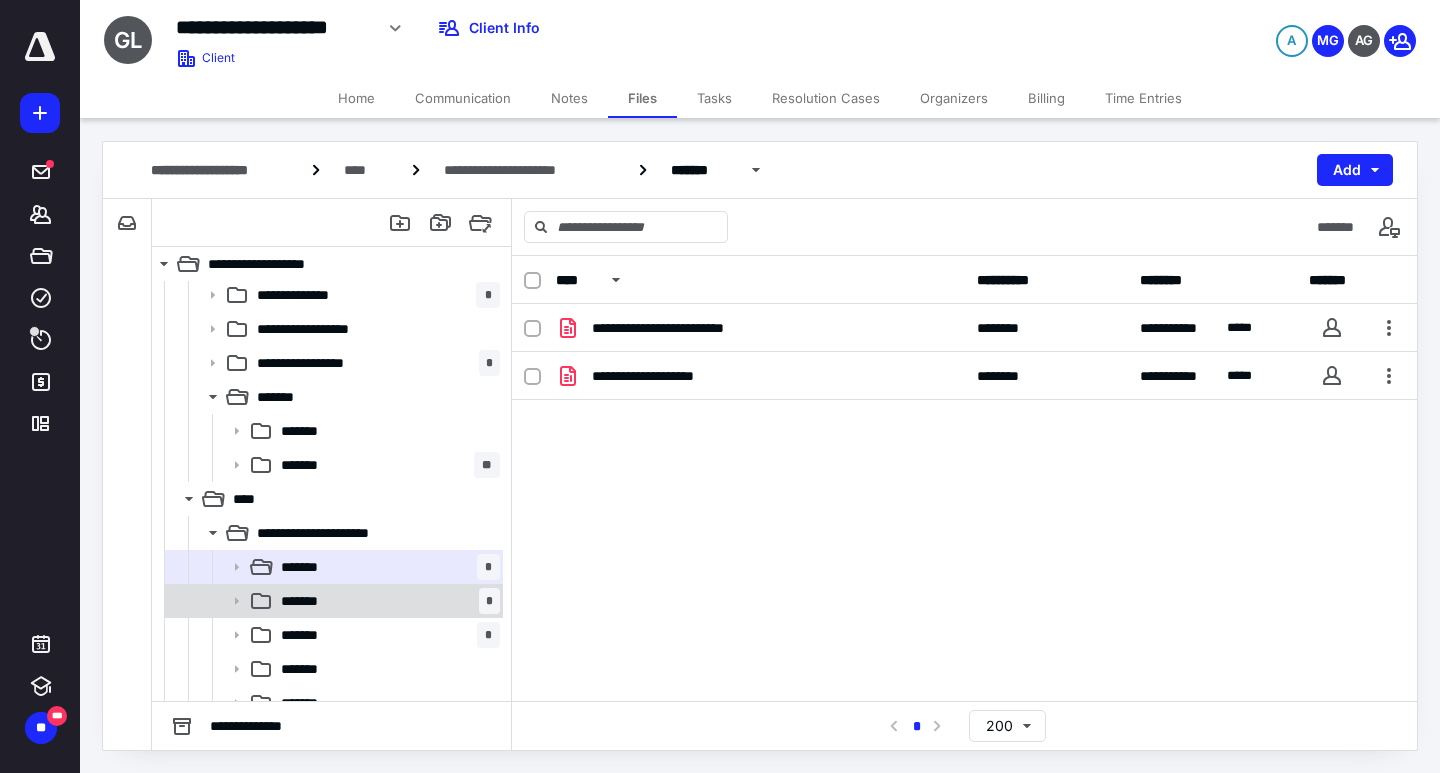 click on "******* *" at bounding box center (386, 601) 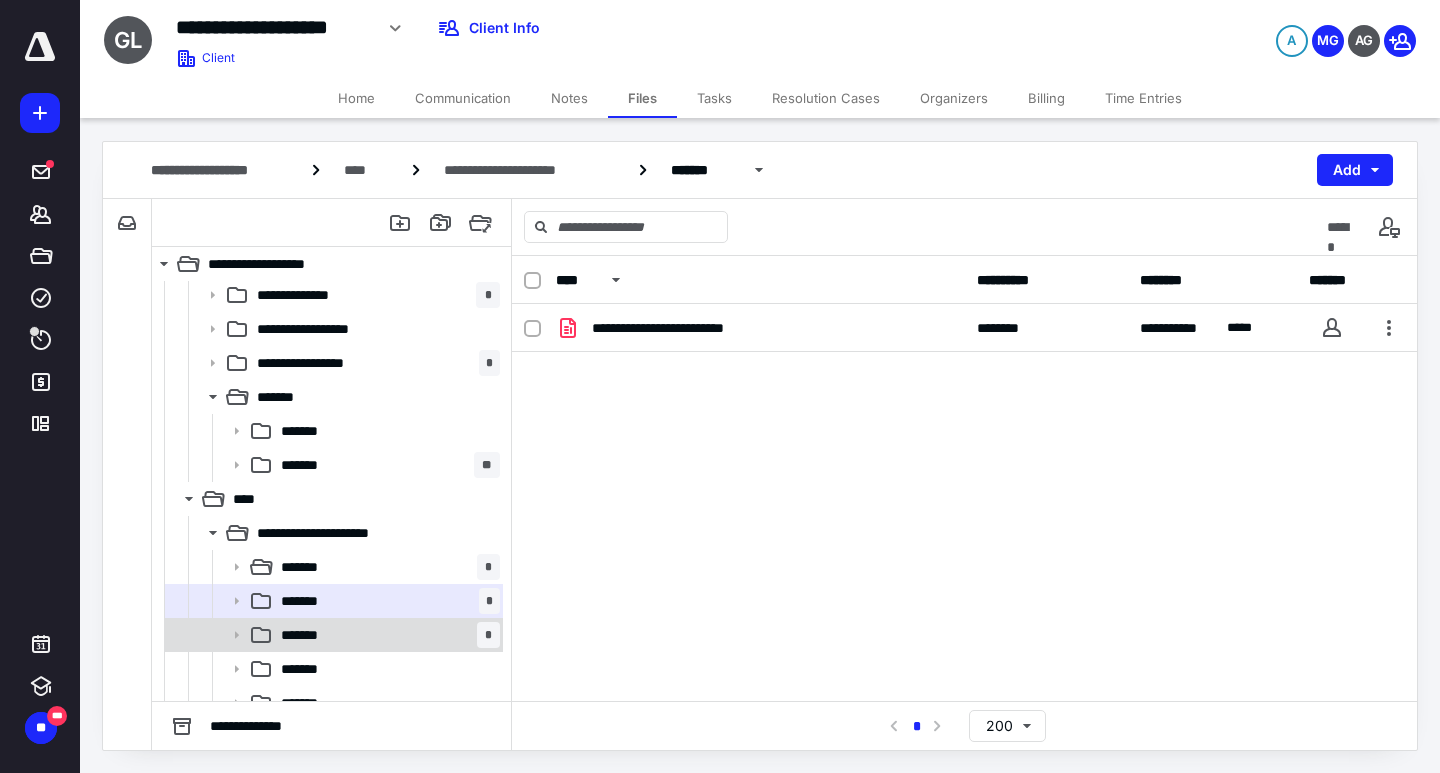 click on "******* *" at bounding box center (386, 635) 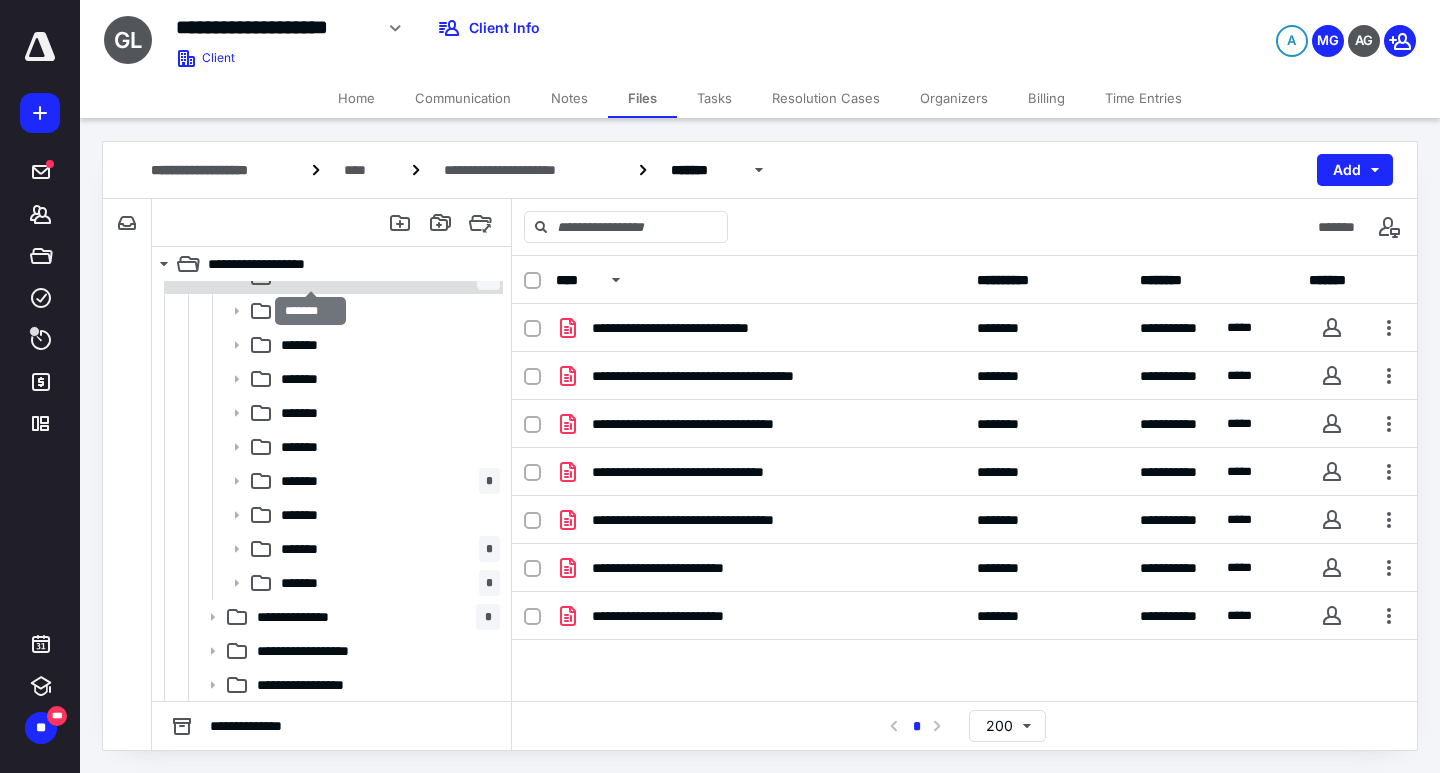 scroll, scrollTop: 961, scrollLeft: 0, axis: vertical 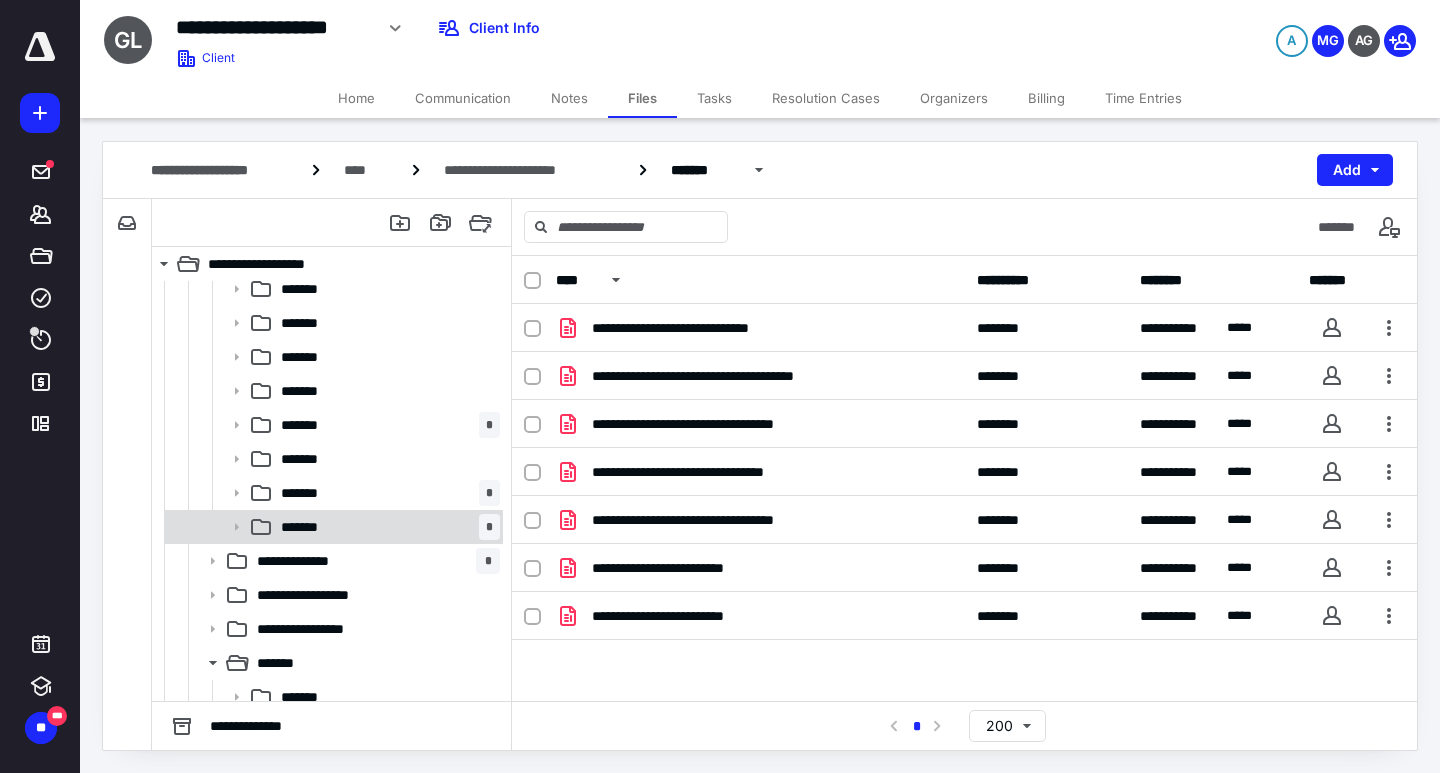 click on "*******" at bounding box center [308, 527] 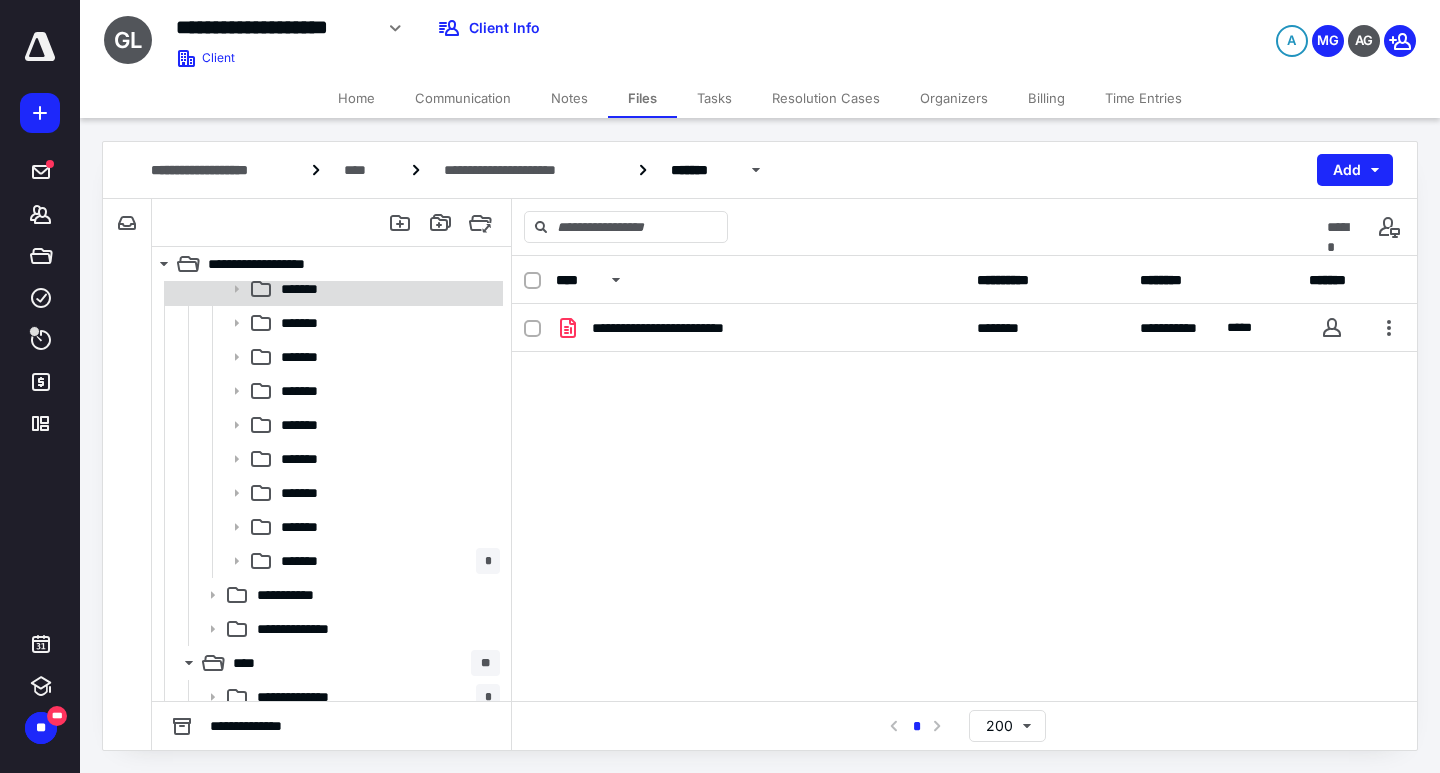 scroll, scrollTop: 1484, scrollLeft: 0, axis: vertical 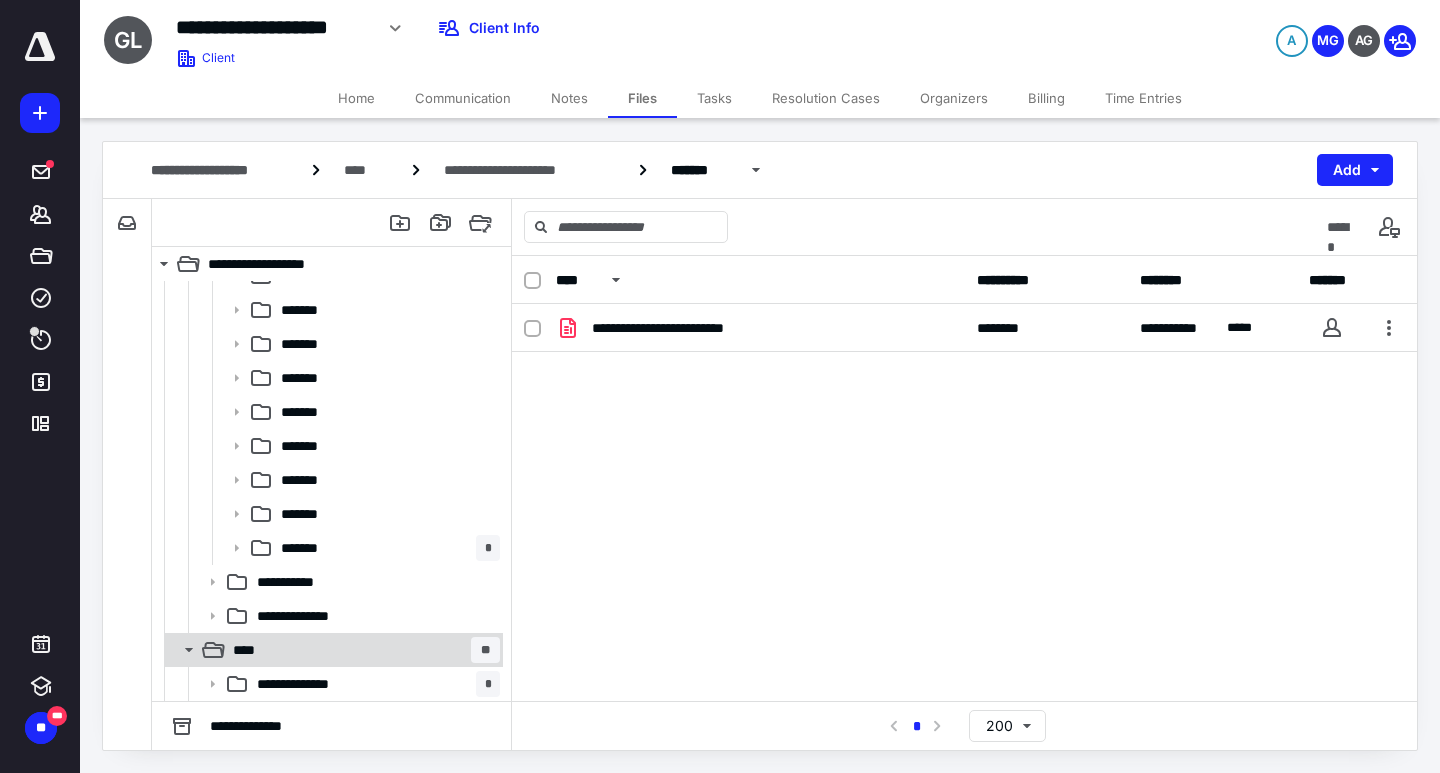click on "**** **" at bounding box center (362, 650) 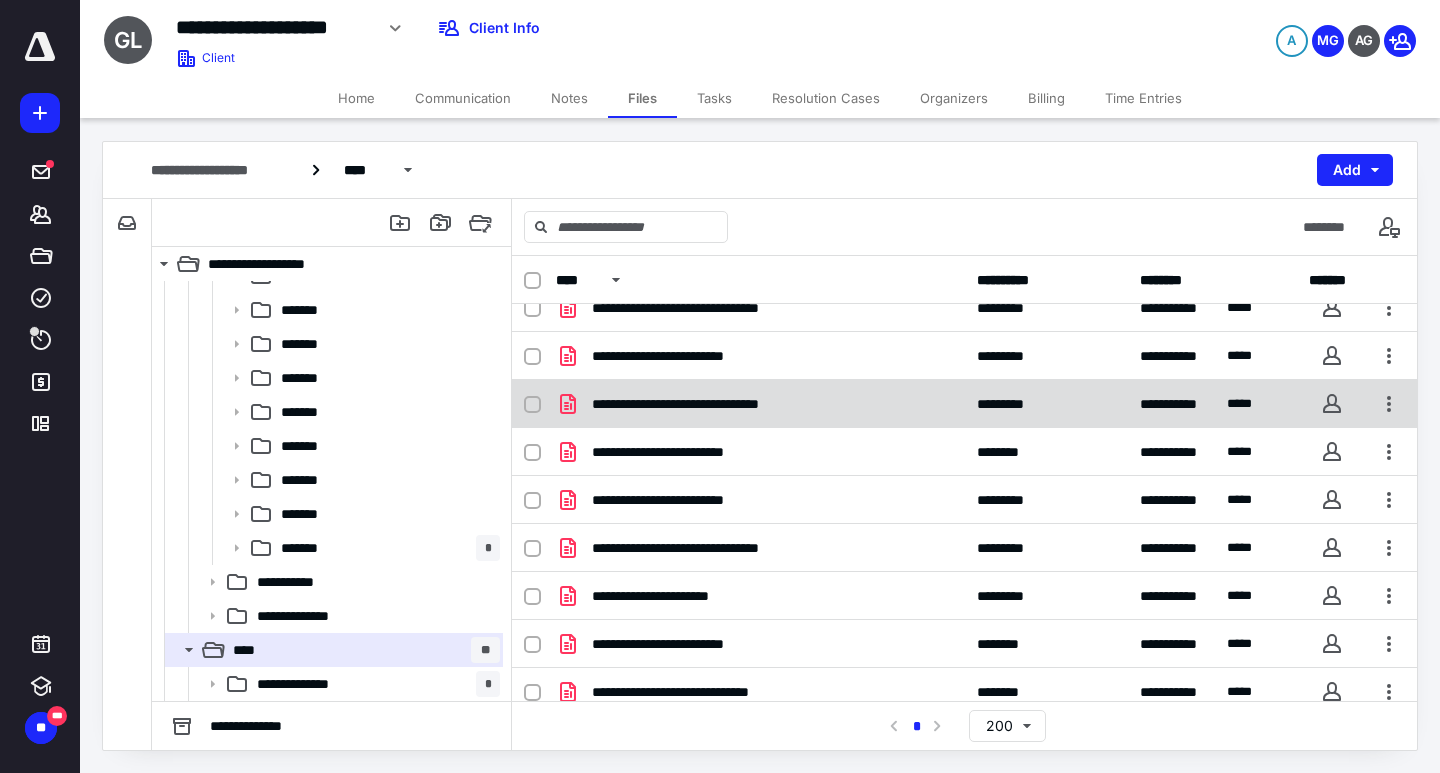 scroll, scrollTop: 227, scrollLeft: 0, axis: vertical 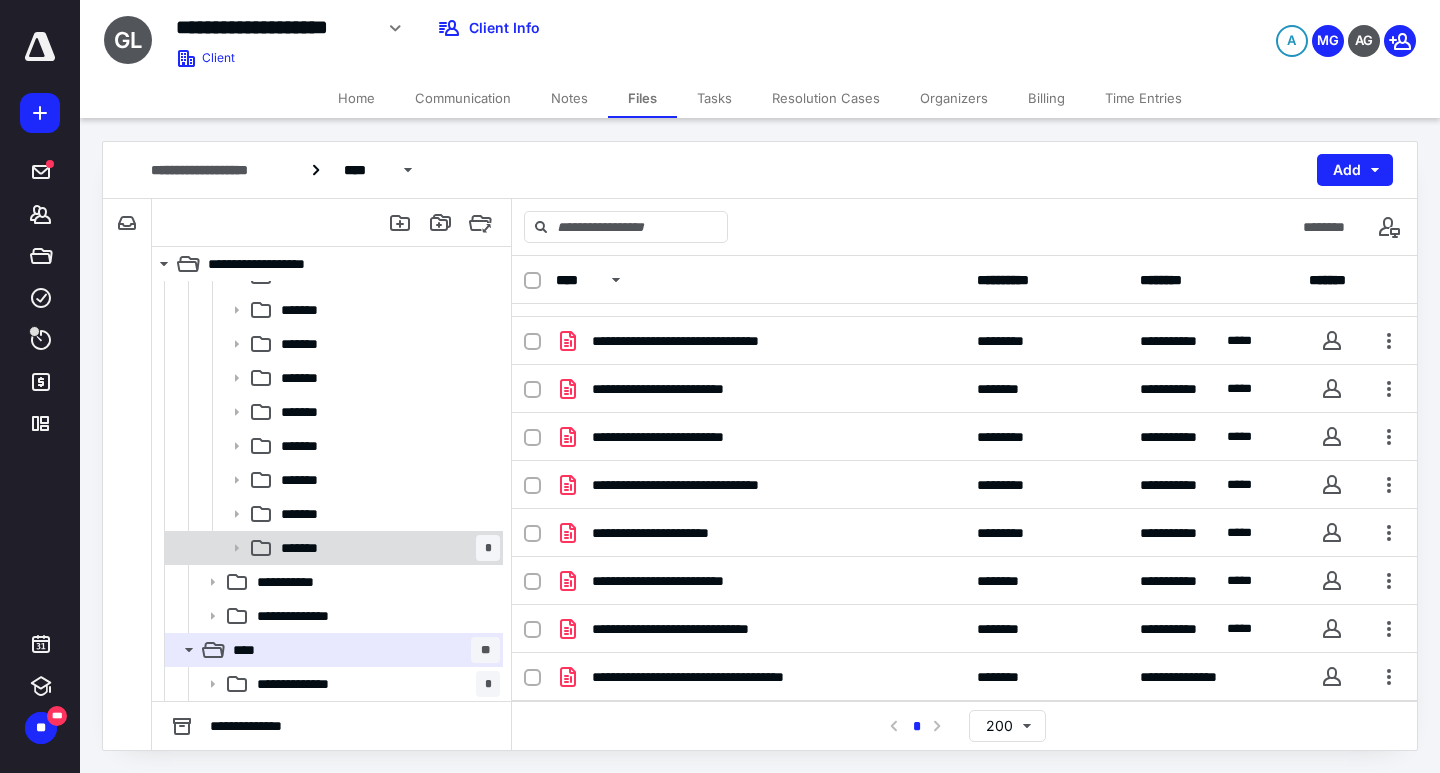 click on "*******" at bounding box center (308, 548) 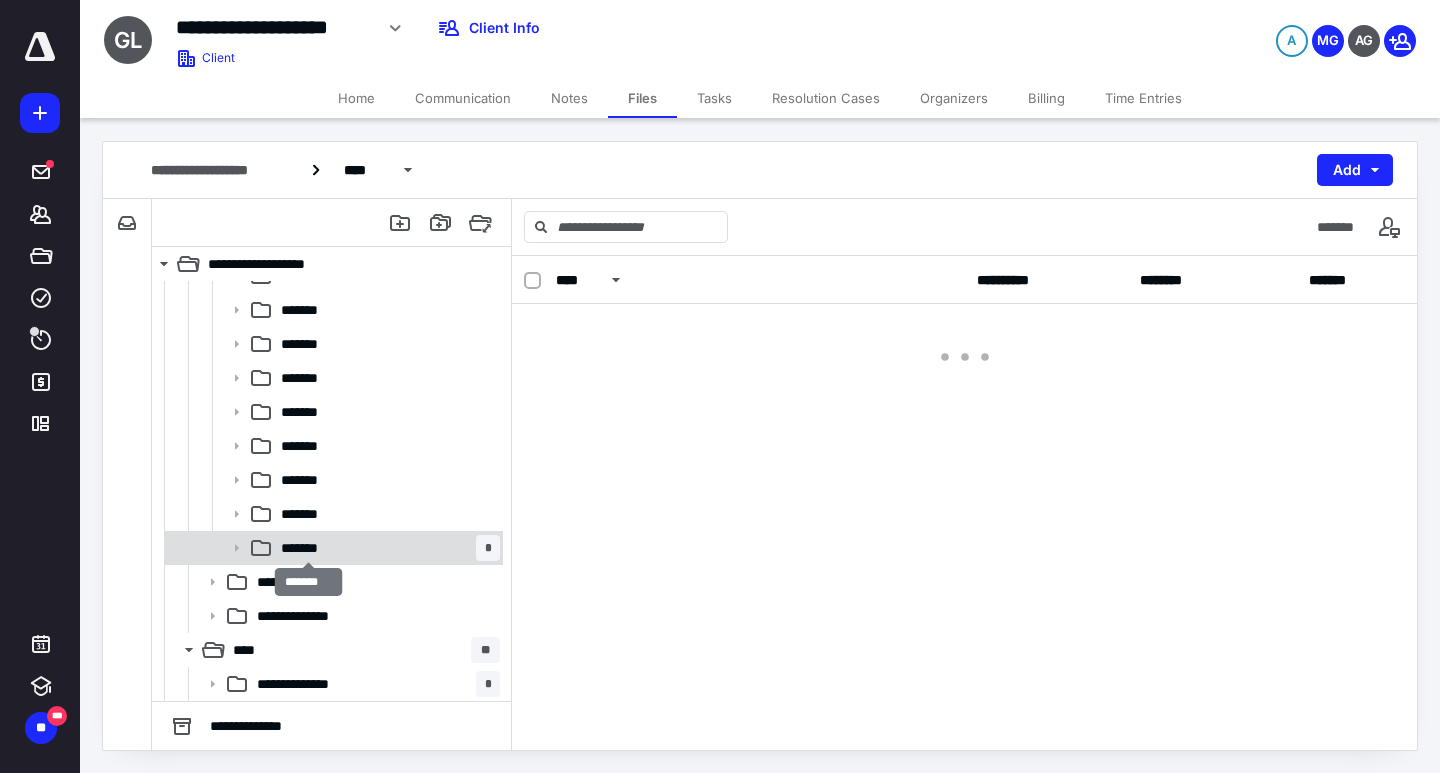 scroll, scrollTop: 0, scrollLeft: 0, axis: both 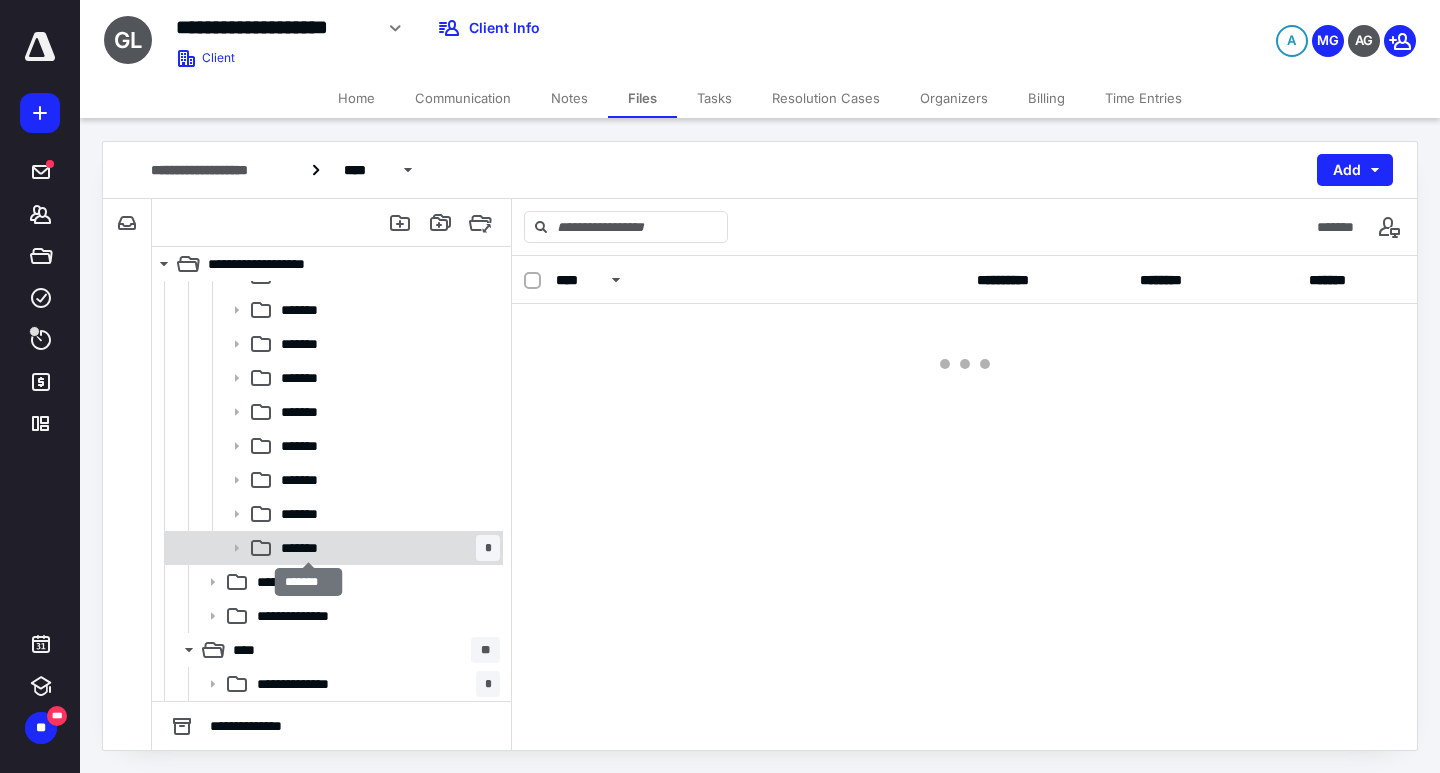 click on "*******" at bounding box center [308, 548] 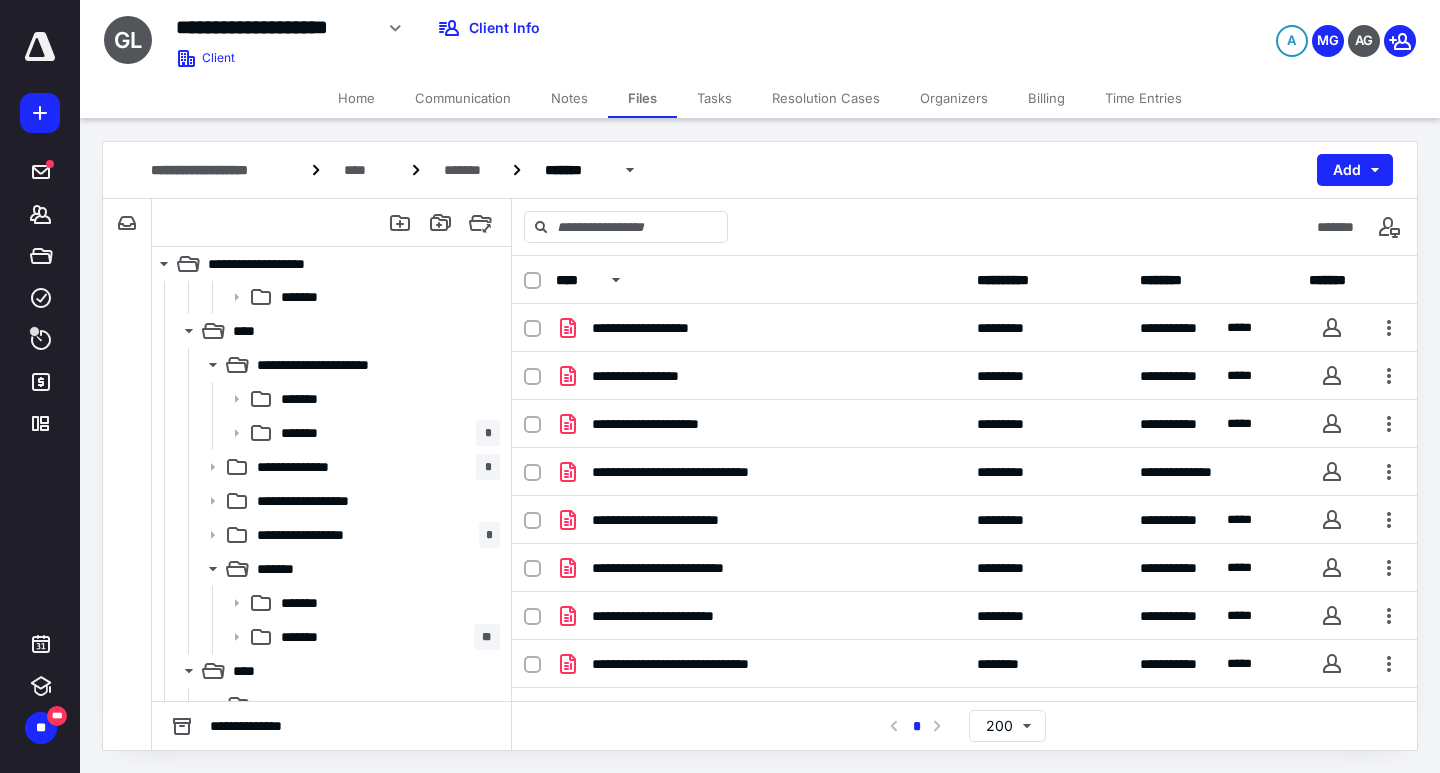 scroll, scrollTop: 424, scrollLeft: 0, axis: vertical 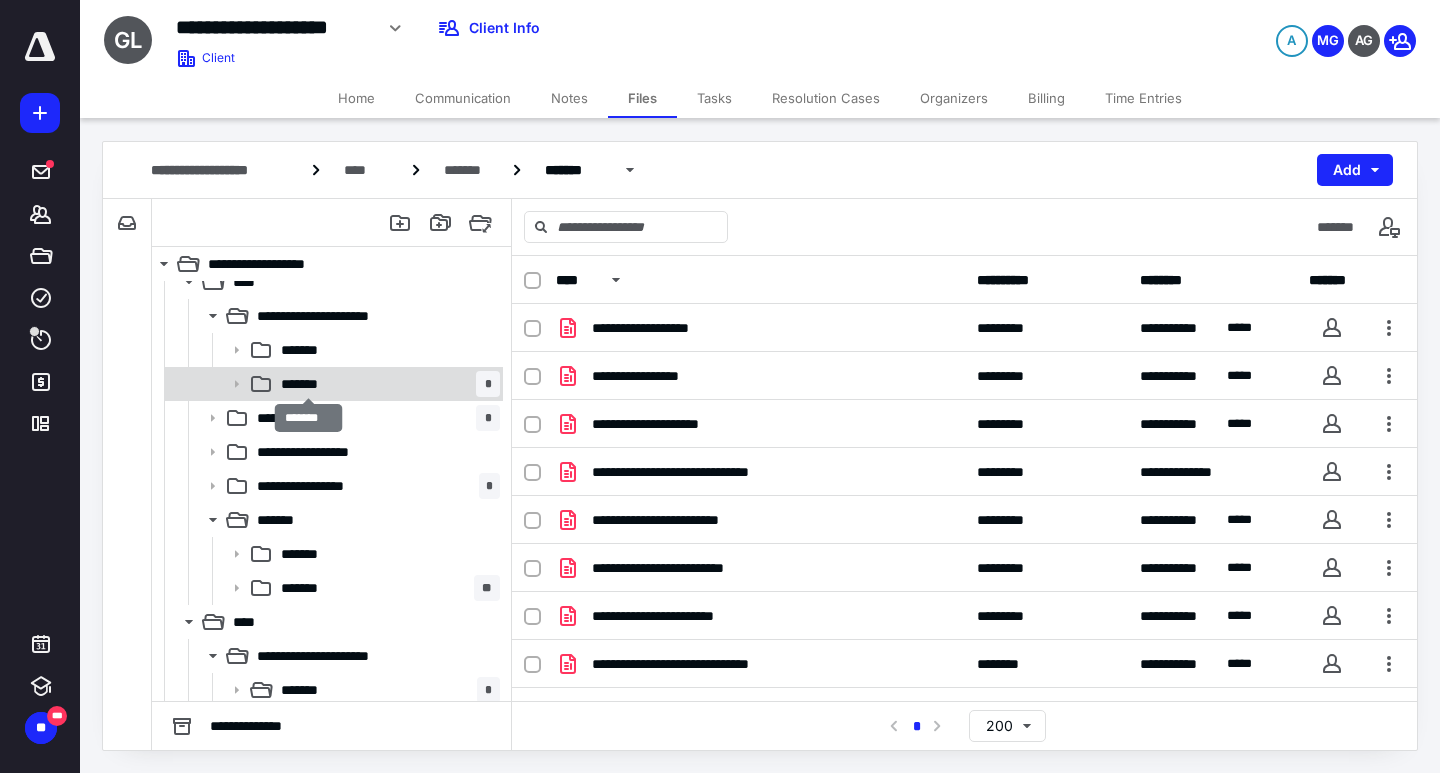 click on "*******" at bounding box center (308, 384) 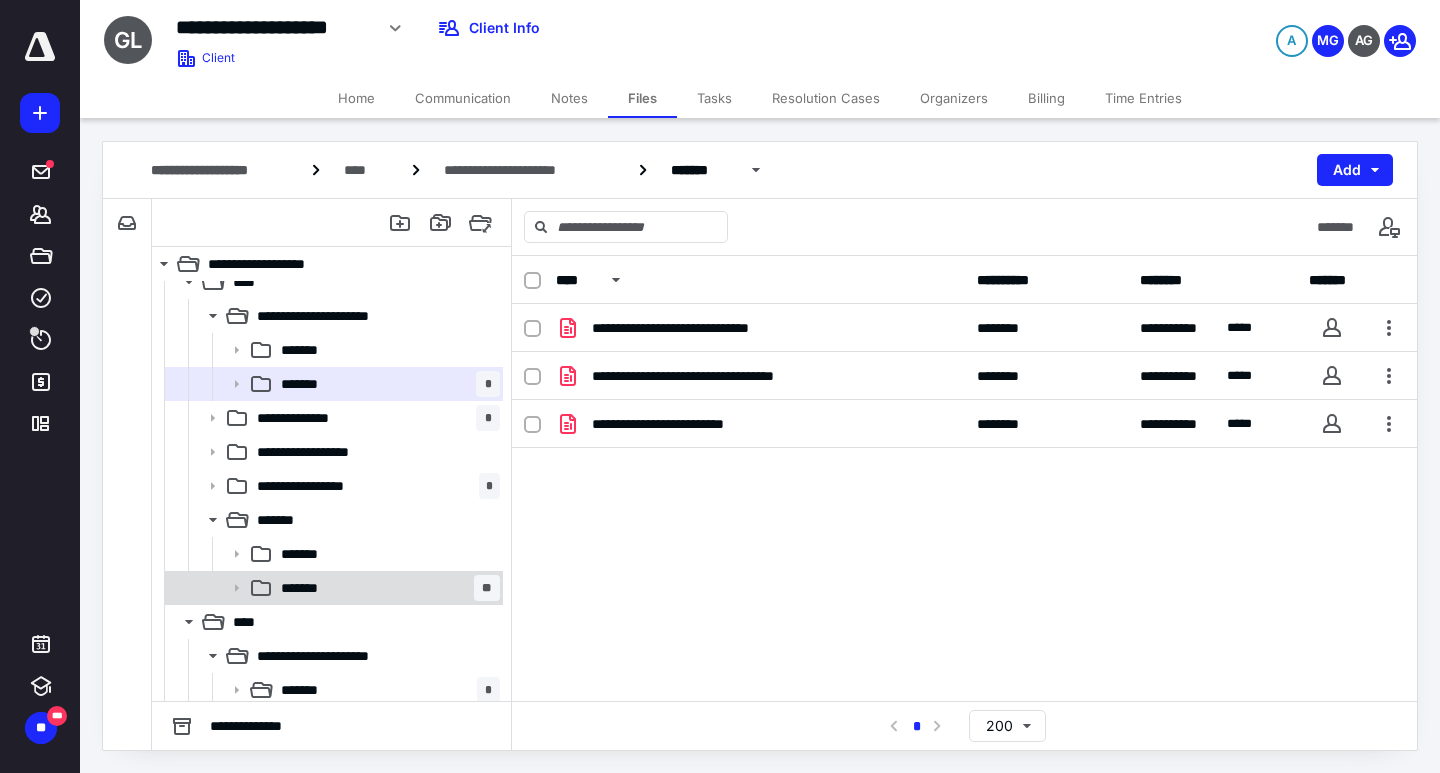 click on "******* **" at bounding box center [386, 588] 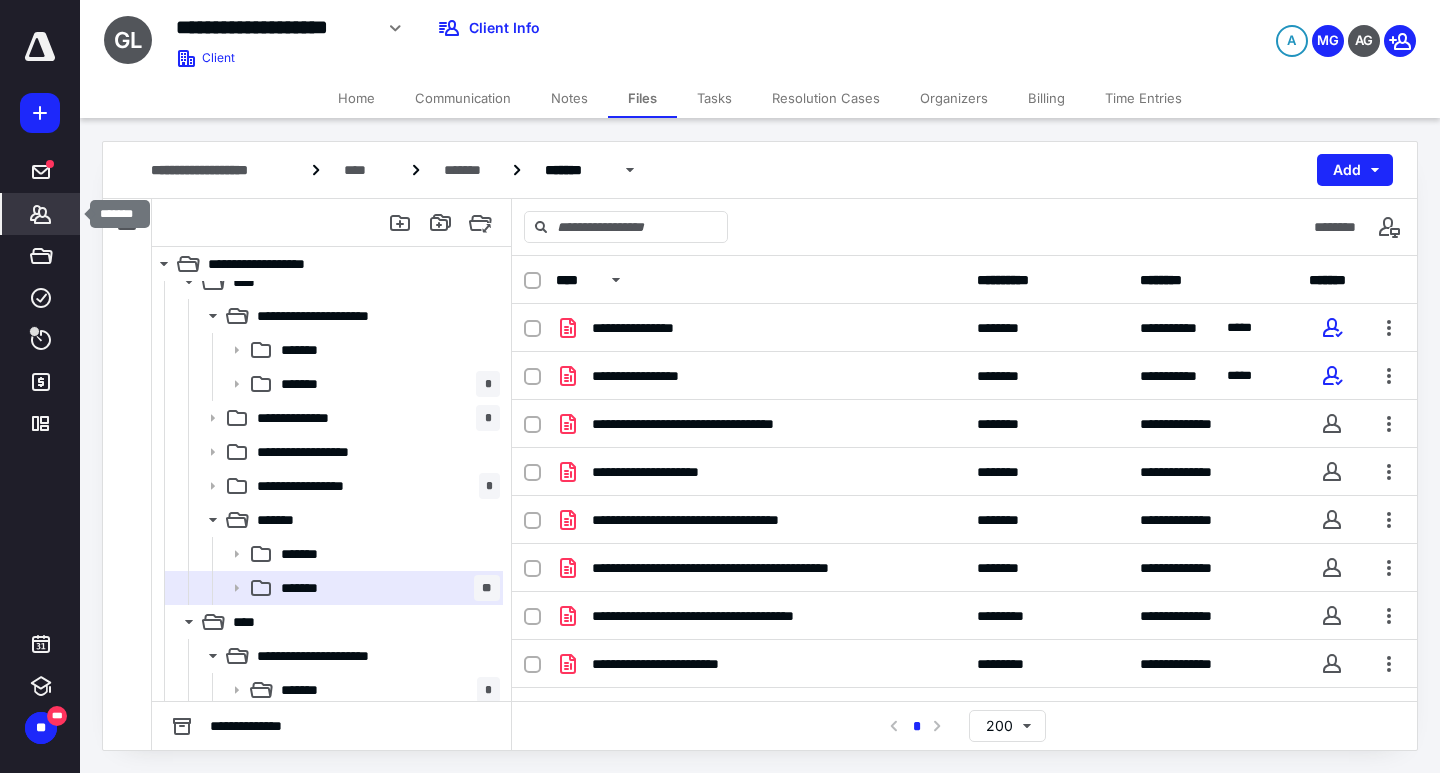 click 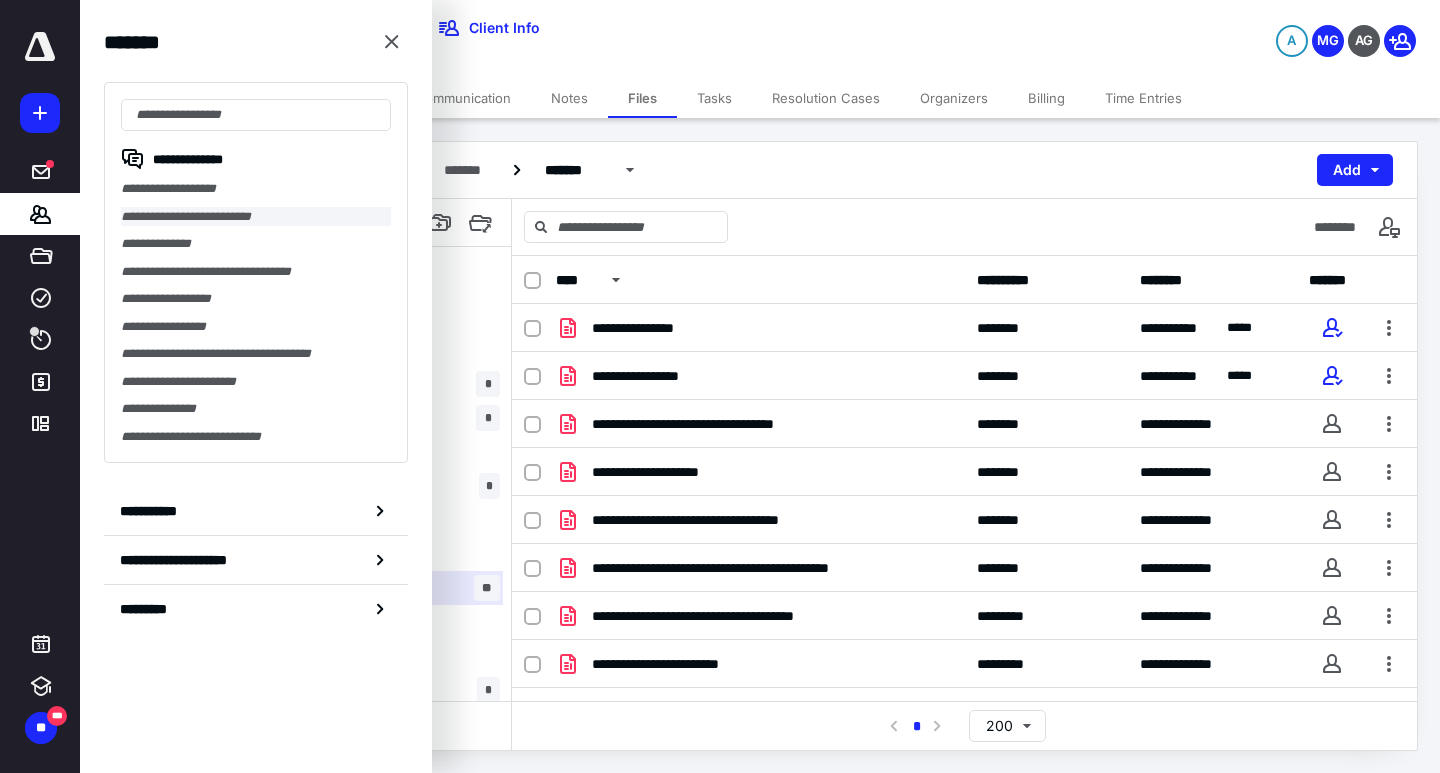click on "**********" at bounding box center (256, 217) 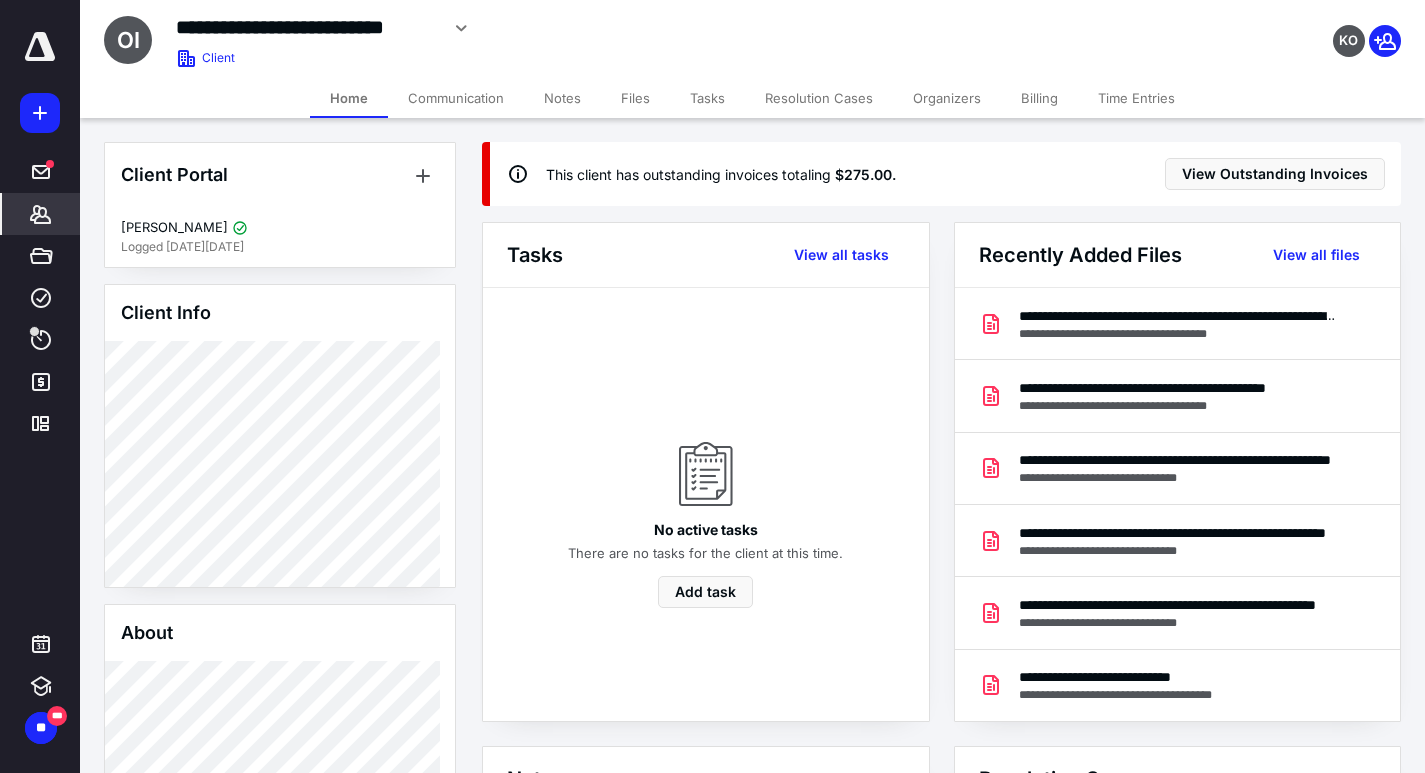 click on "Files" at bounding box center (635, 98) 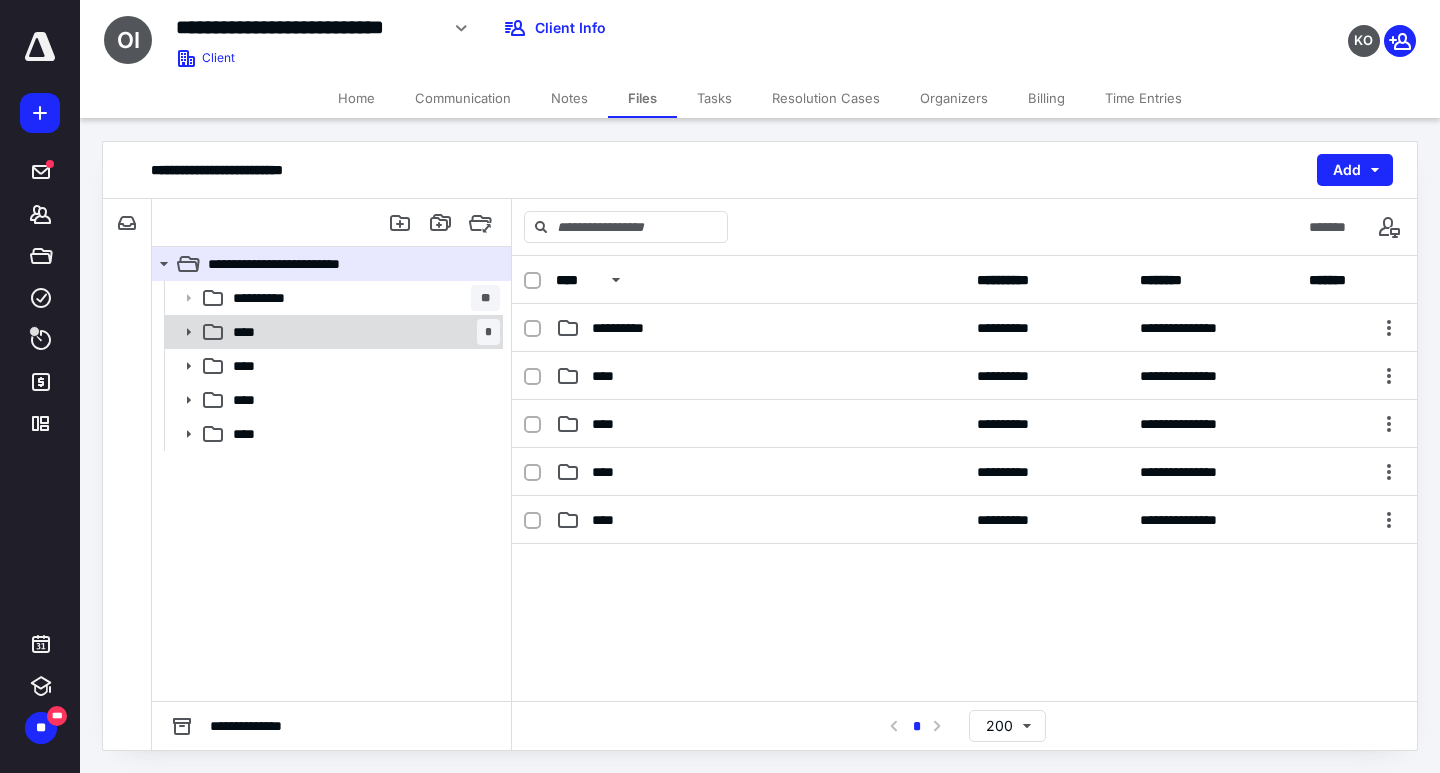 click on "**** *" at bounding box center [362, 332] 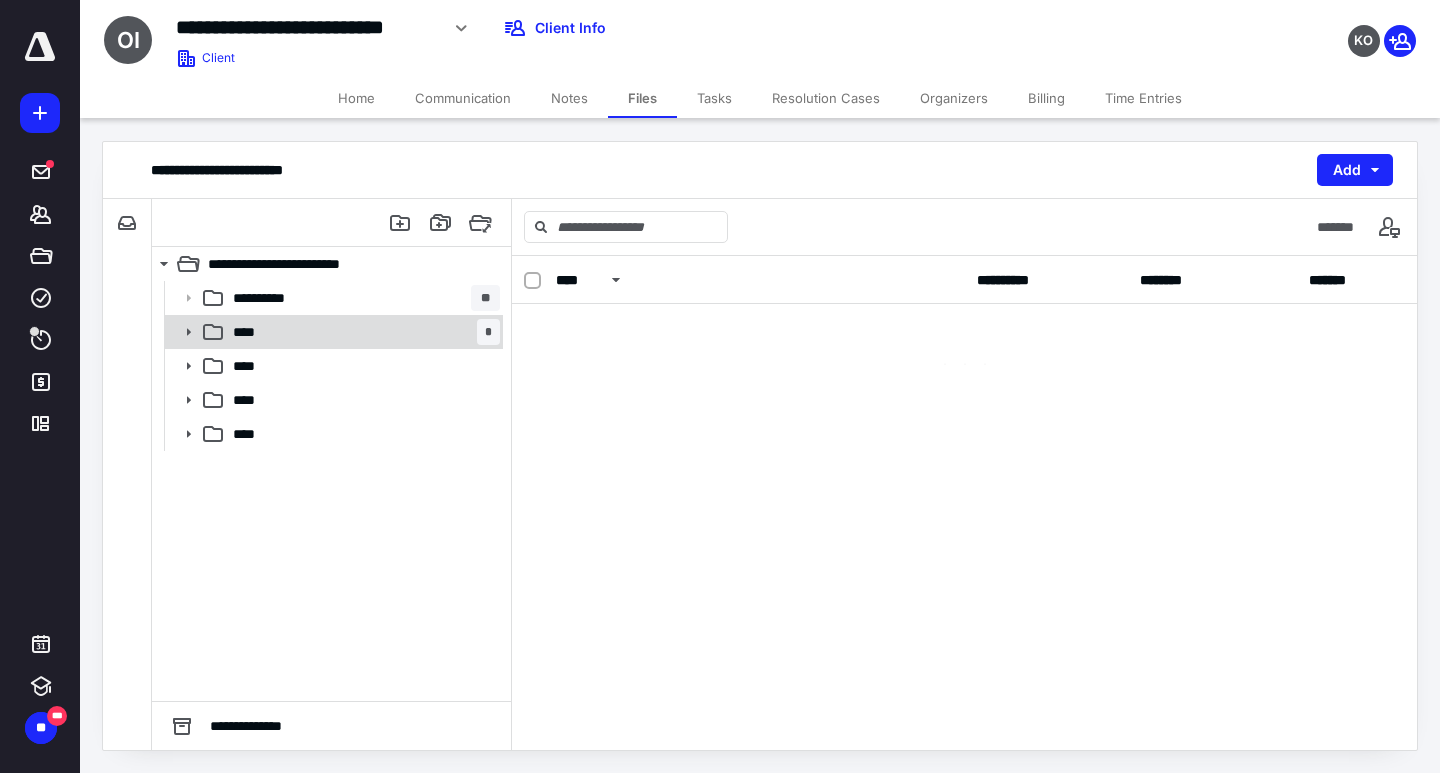 click on "**** *" at bounding box center (362, 332) 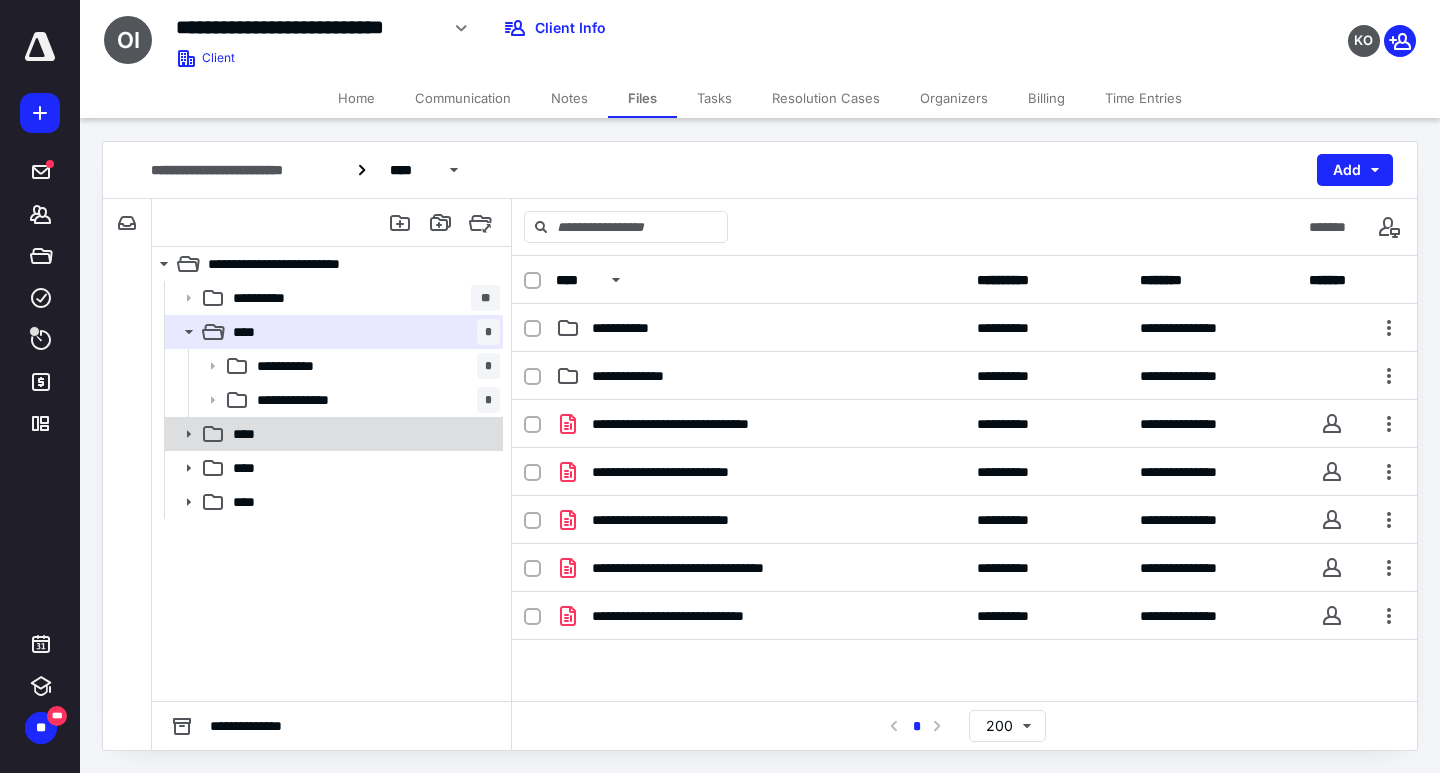 click on "****" at bounding box center (362, 434) 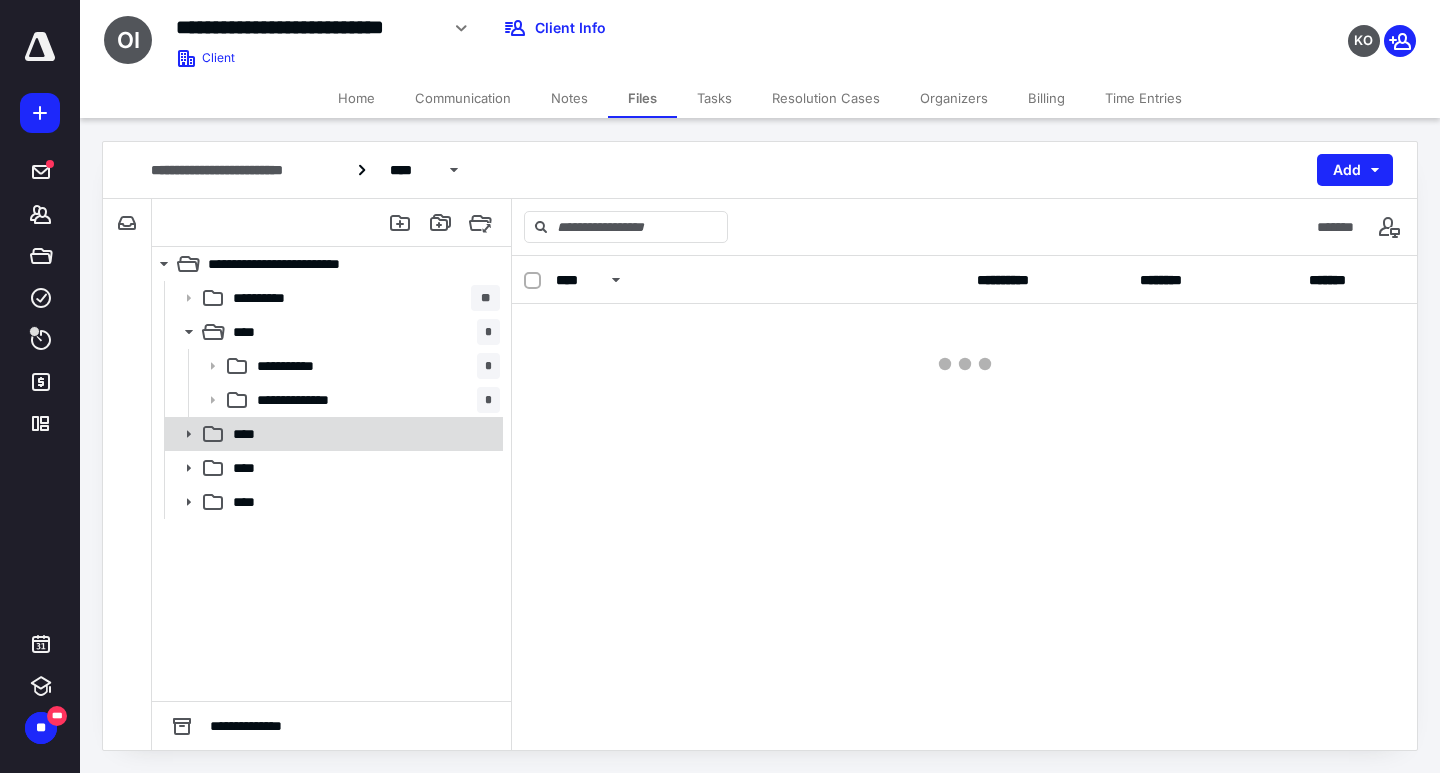 click on "****" at bounding box center [362, 434] 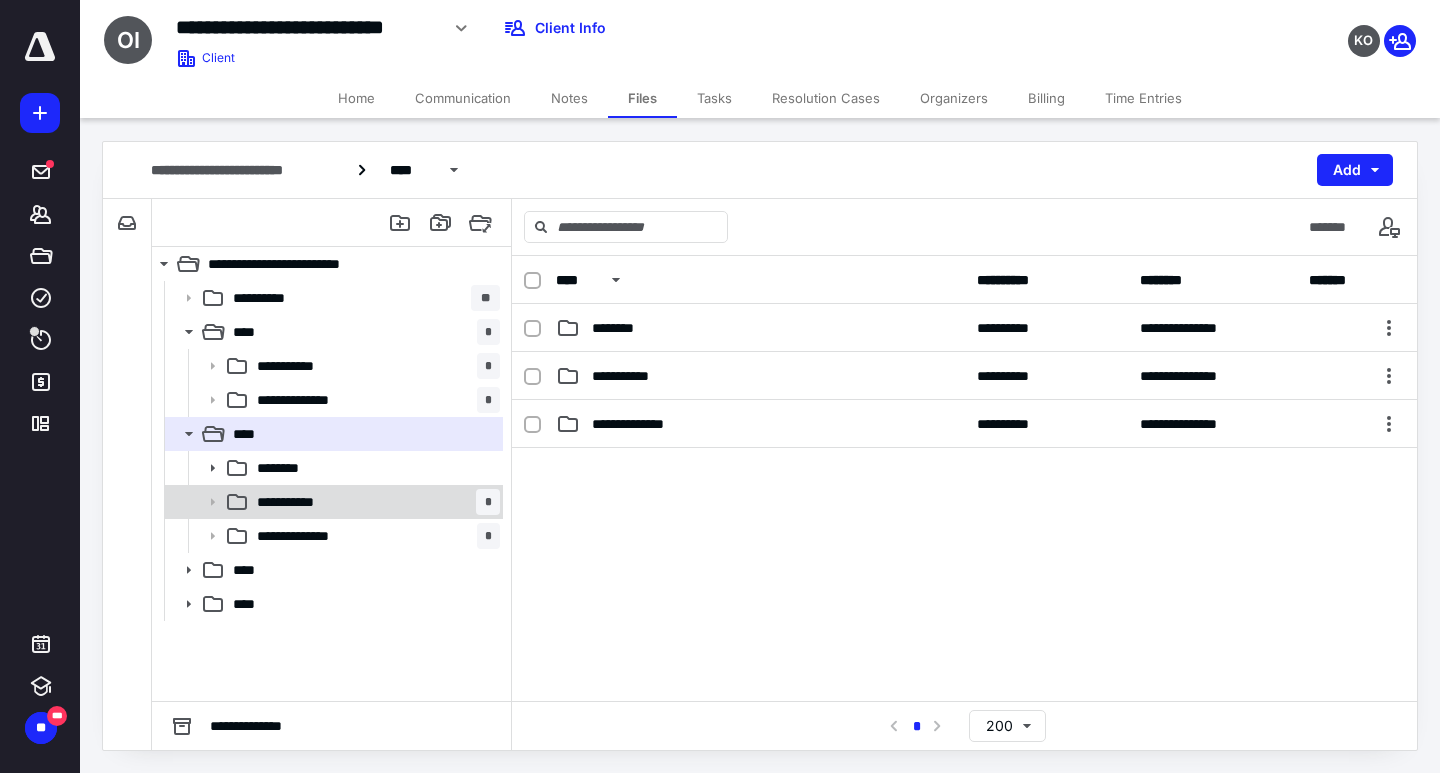 click on "**********" at bounding box center [296, 502] 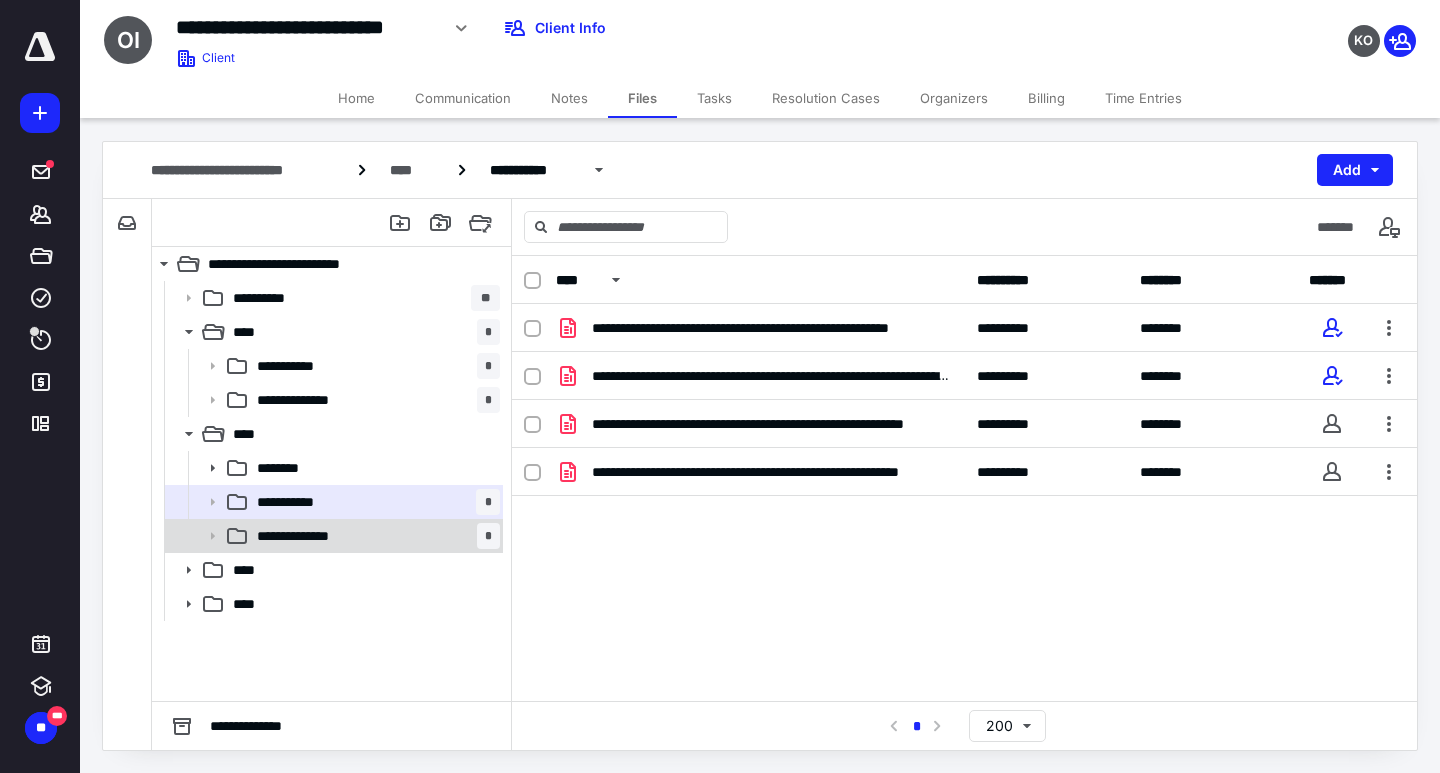 click on "**********" at bounding box center (332, 536) 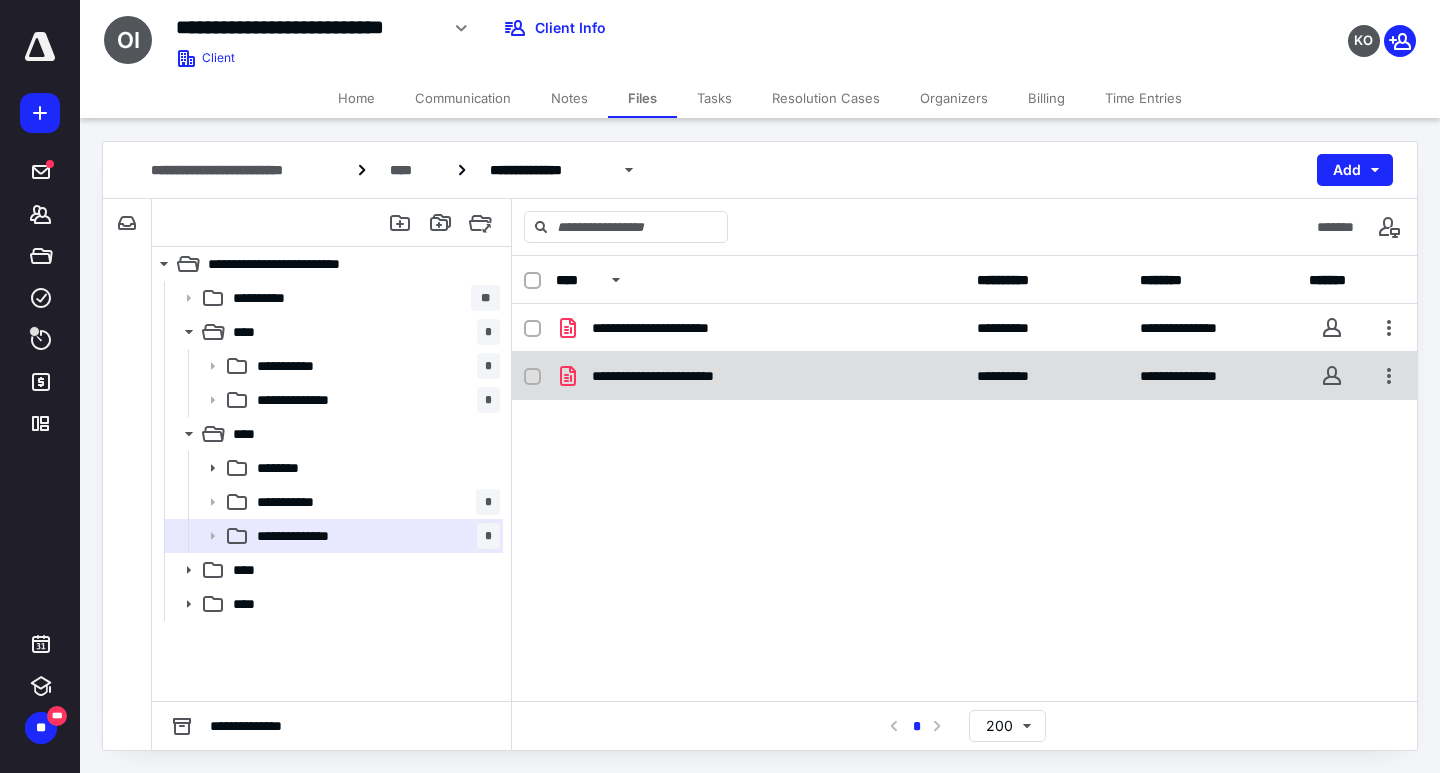click on "**********" at bounding box center [677, 376] 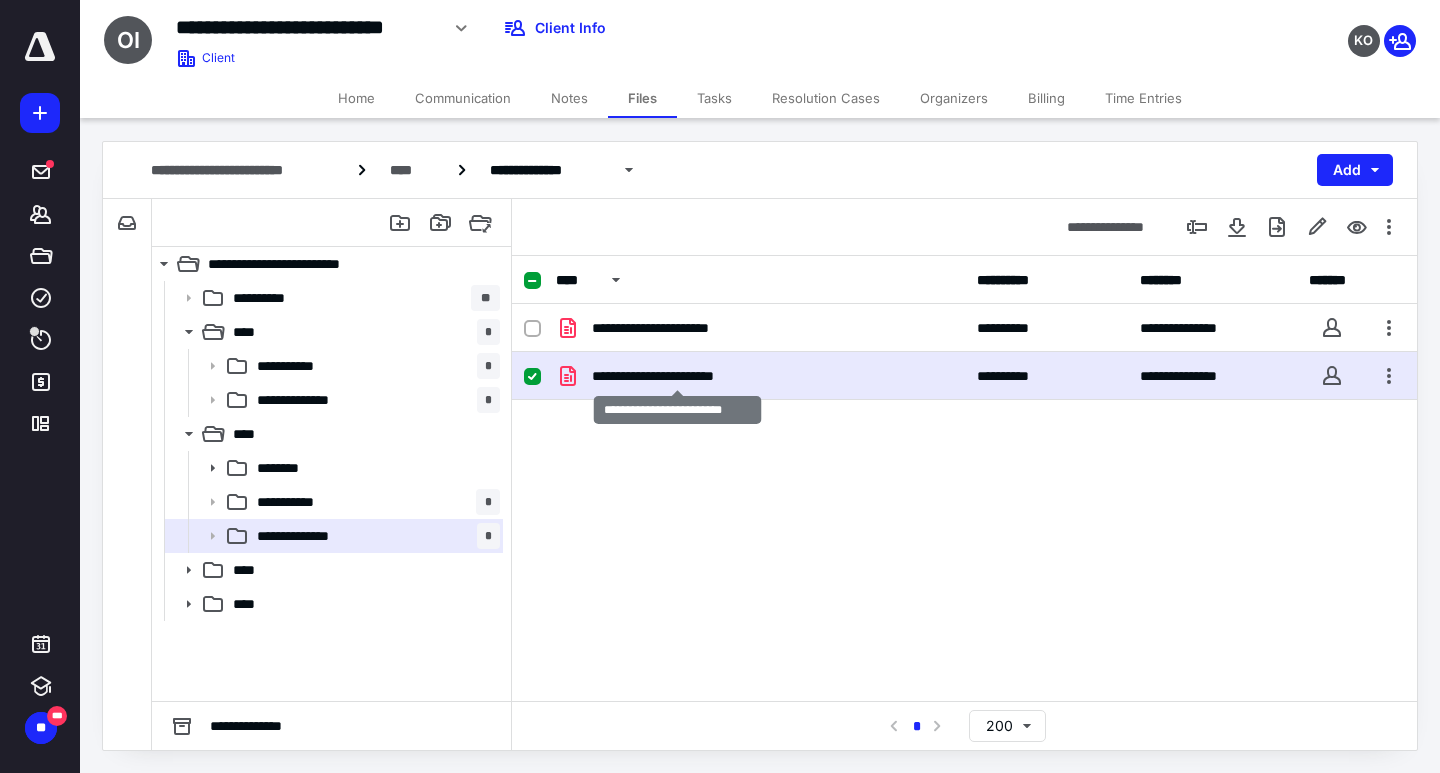 click on "**********" at bounding box center [677, 376] 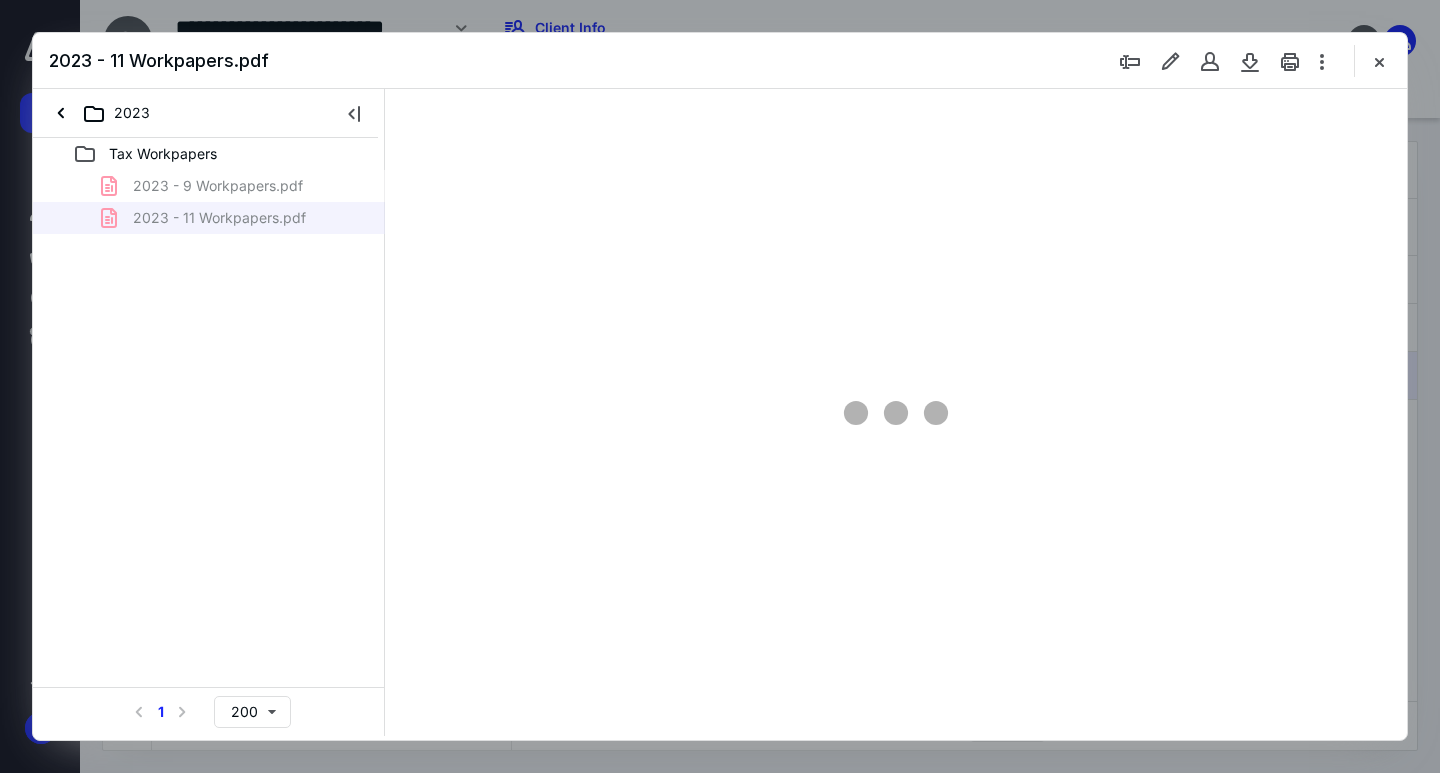scroll, scrollTop: 0, scrollLeft: 0, axis: both 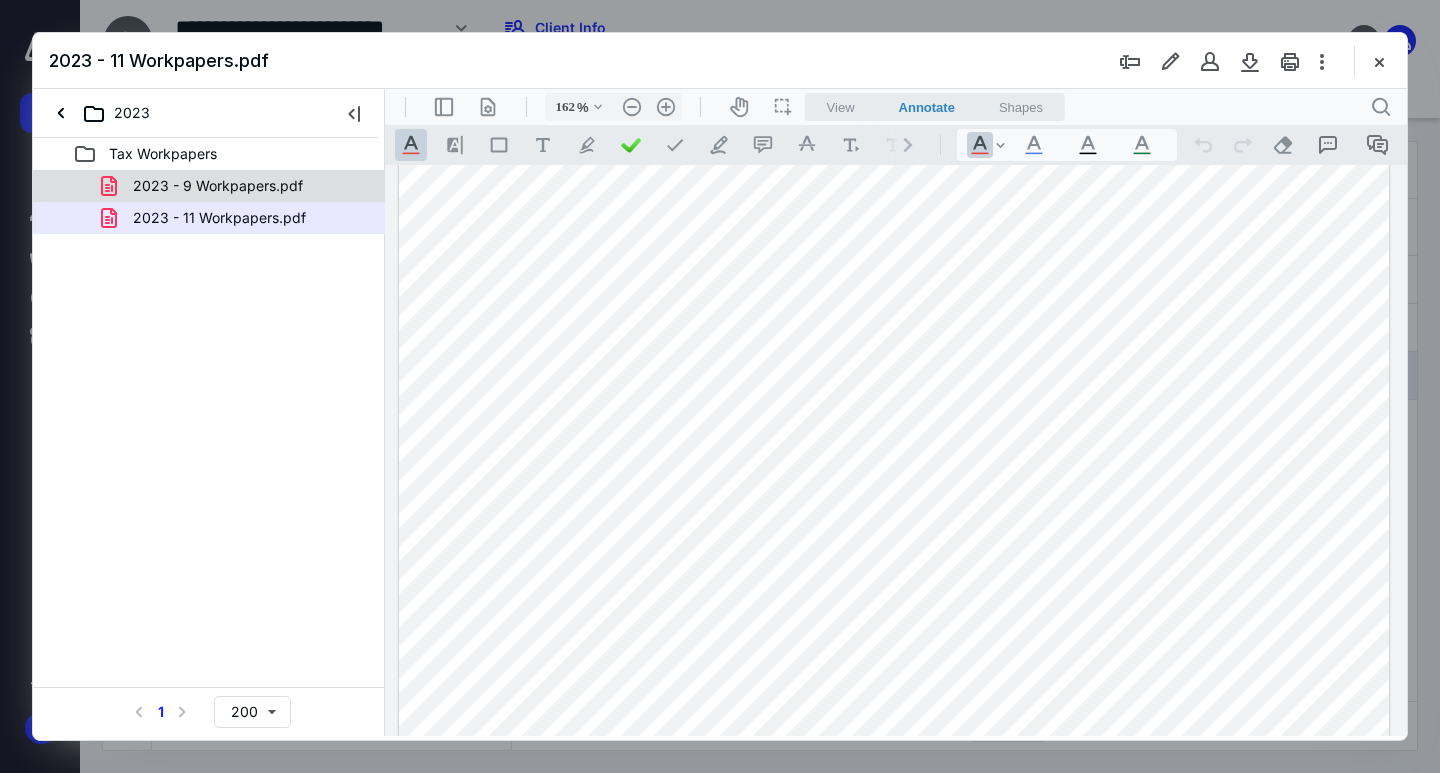 click on "2023 - 9 Workpapers.pdf" at bounding box center [218, 186] 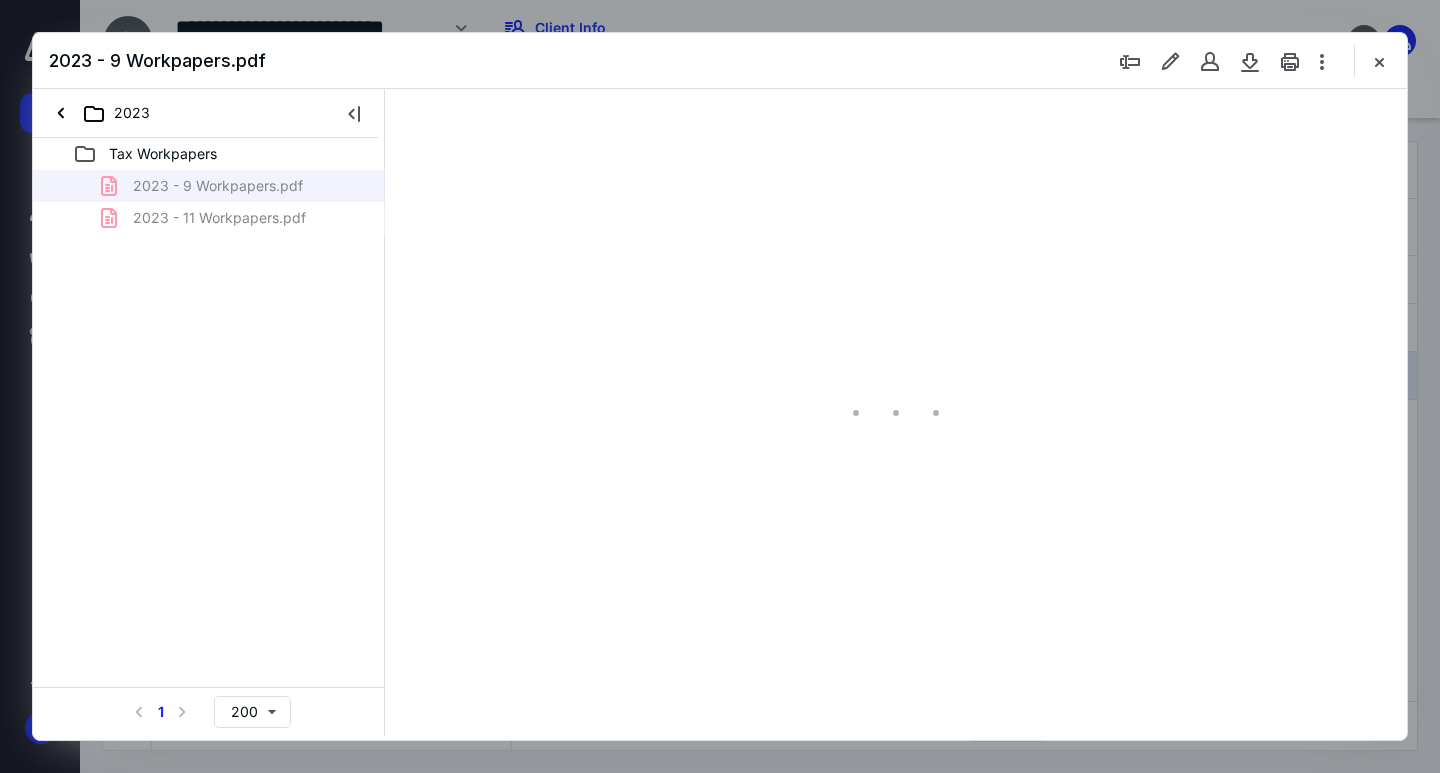 type on "163" 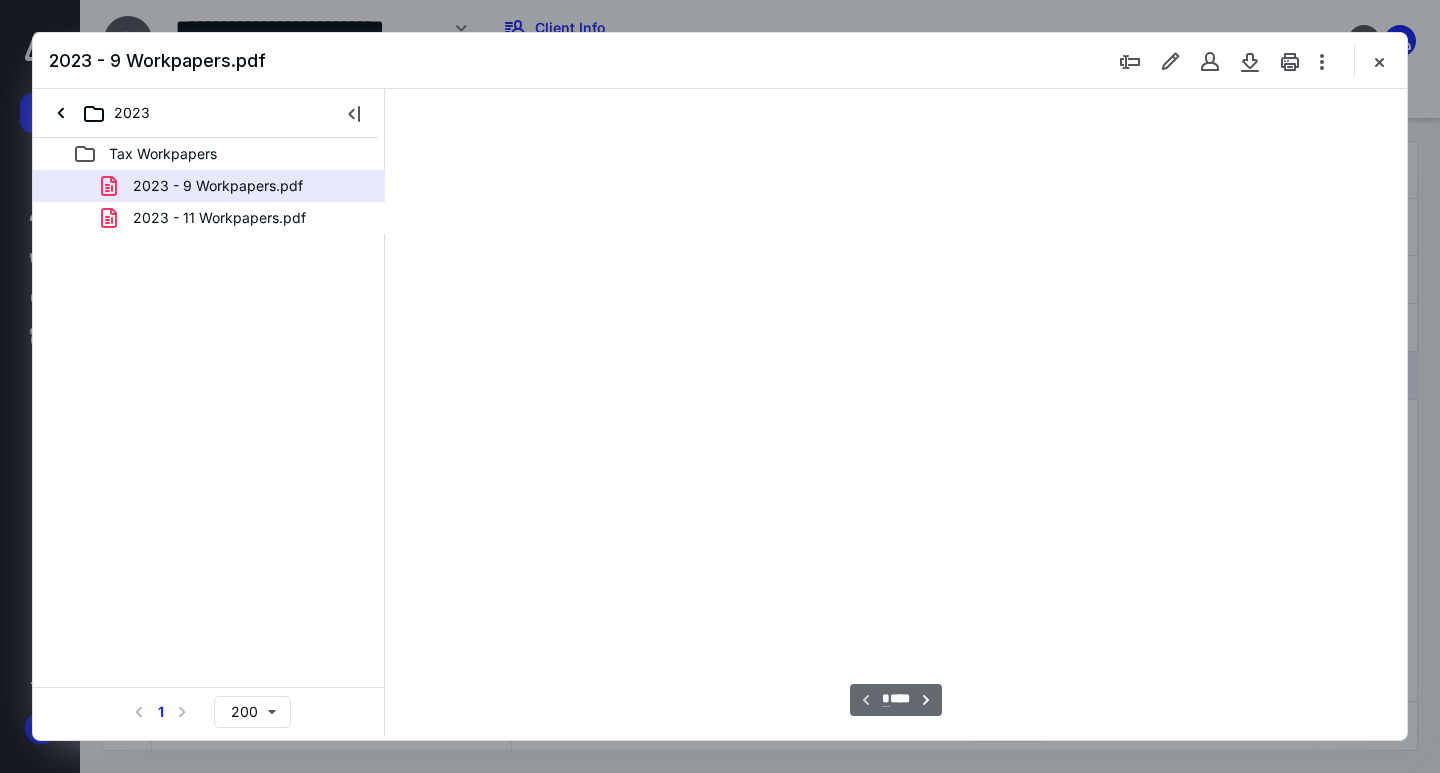 scroll, scrollTop: 83, scrollLeft: 0, axis: vertical 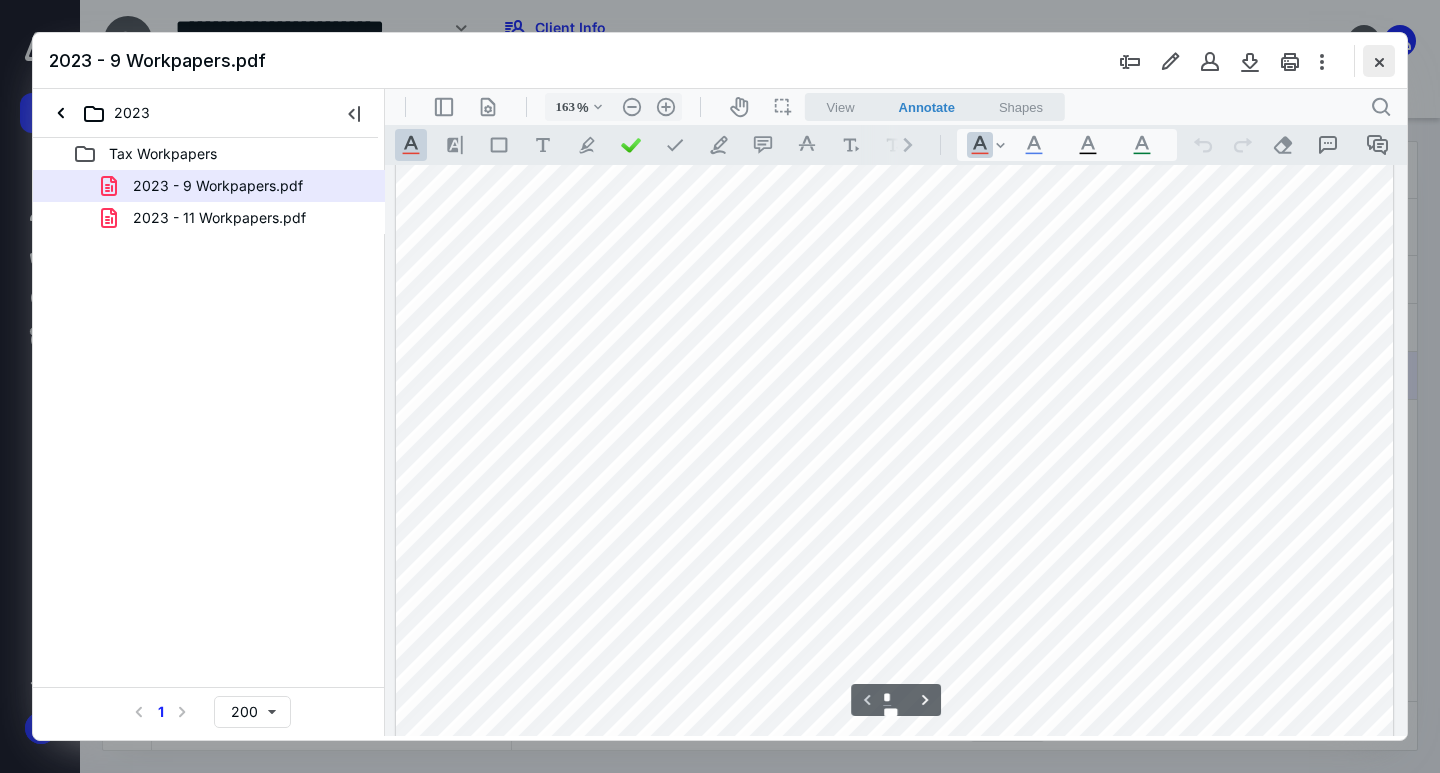 click at bounding box center (1379, 61) 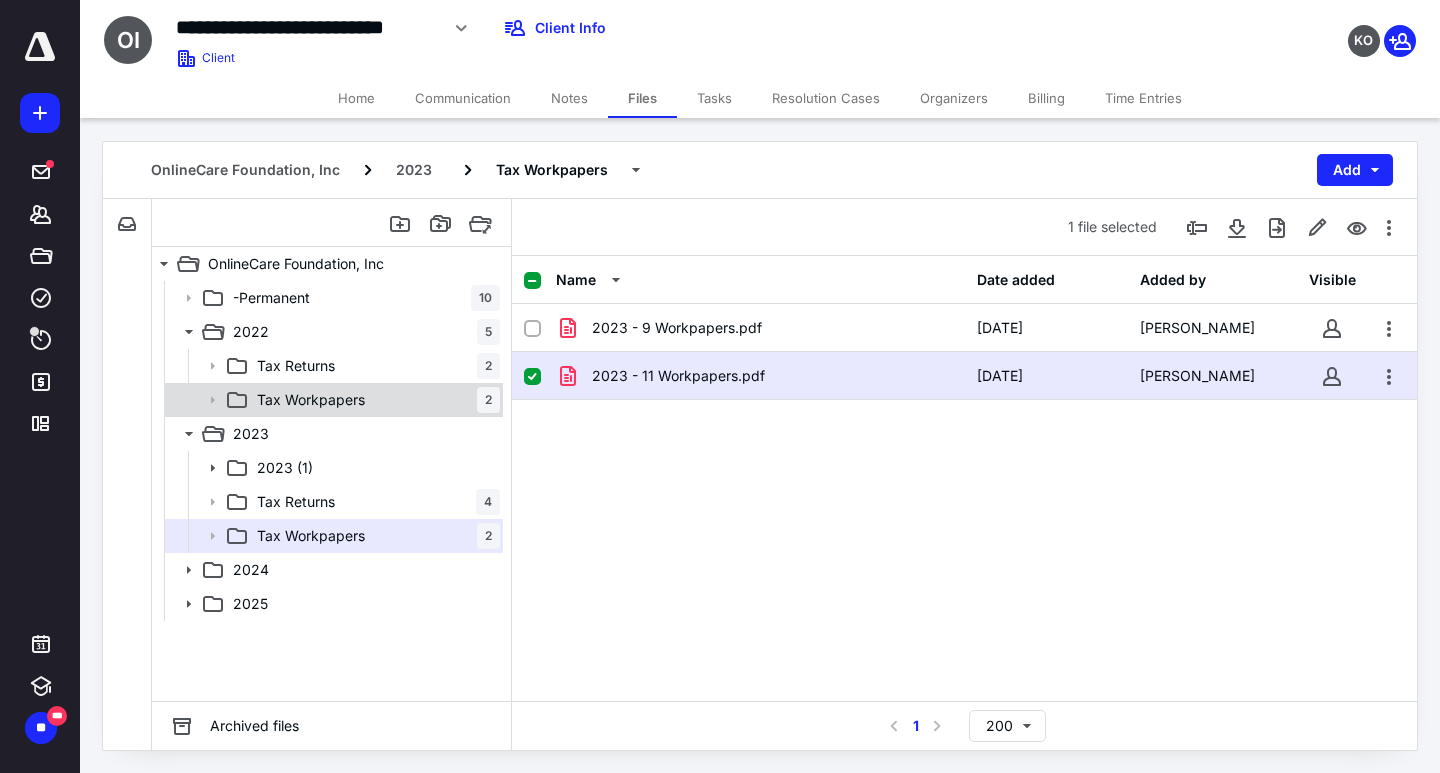 click on "Tax Workpapers" at bounding box center (311, 400) 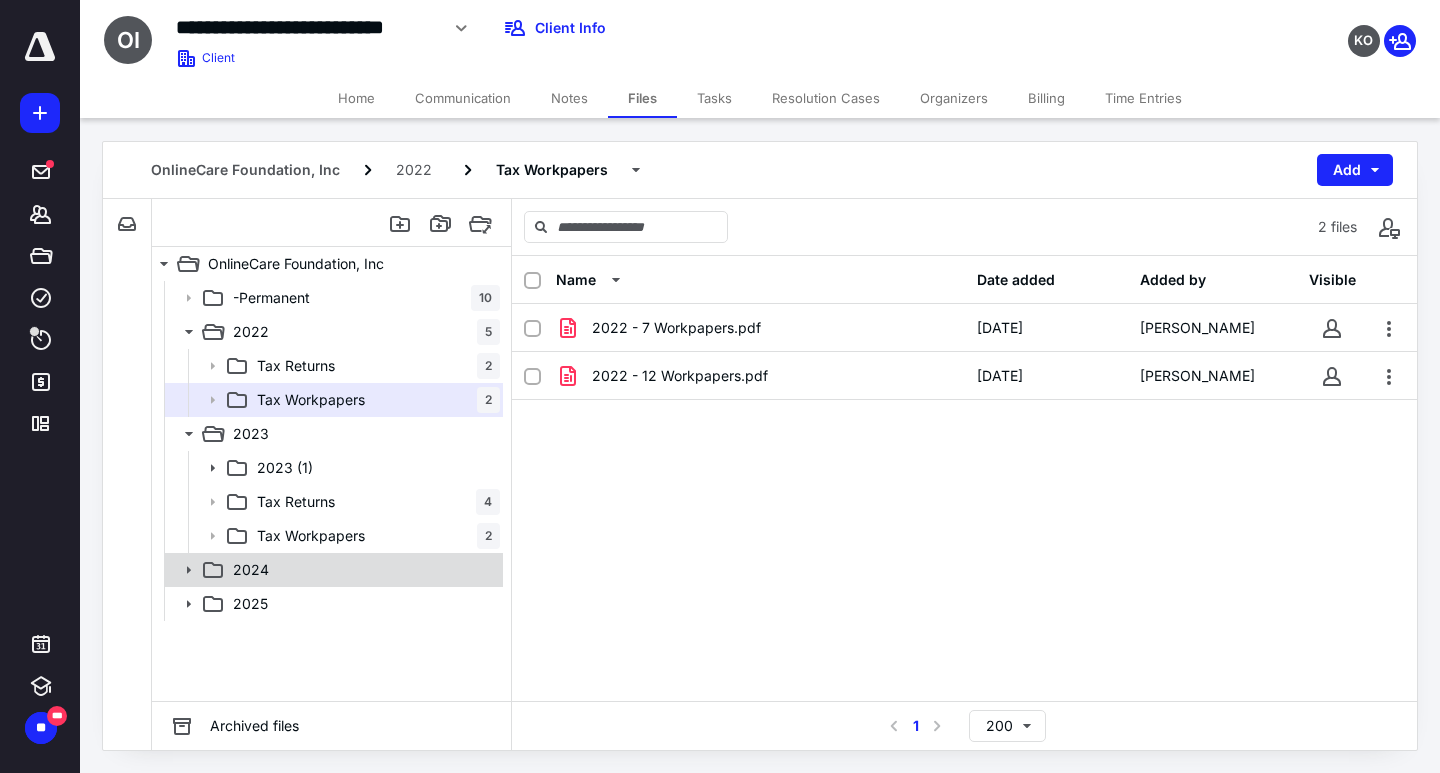click on "2024" at bounding box center (362, 570) 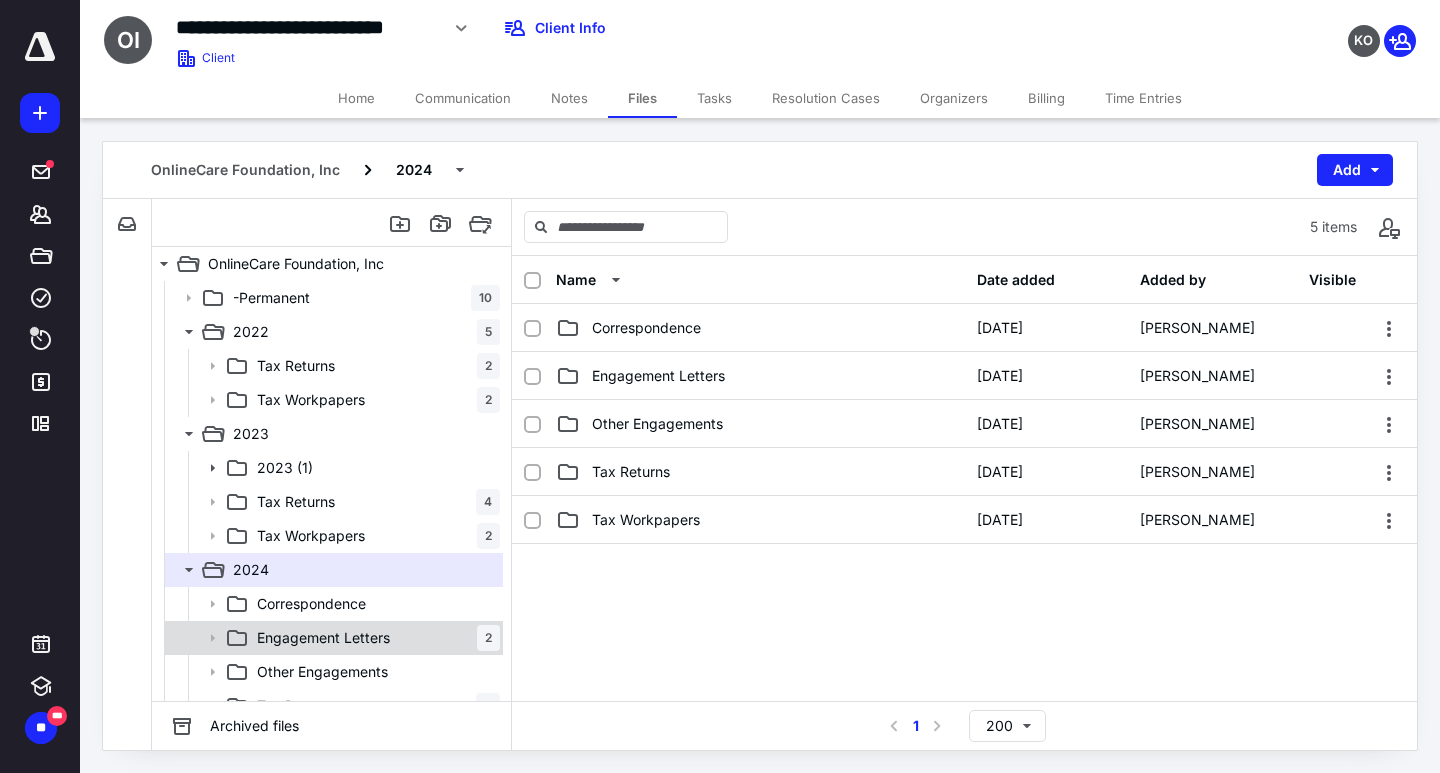 click on "Engagement Letters" at bounding box center [323, 638] 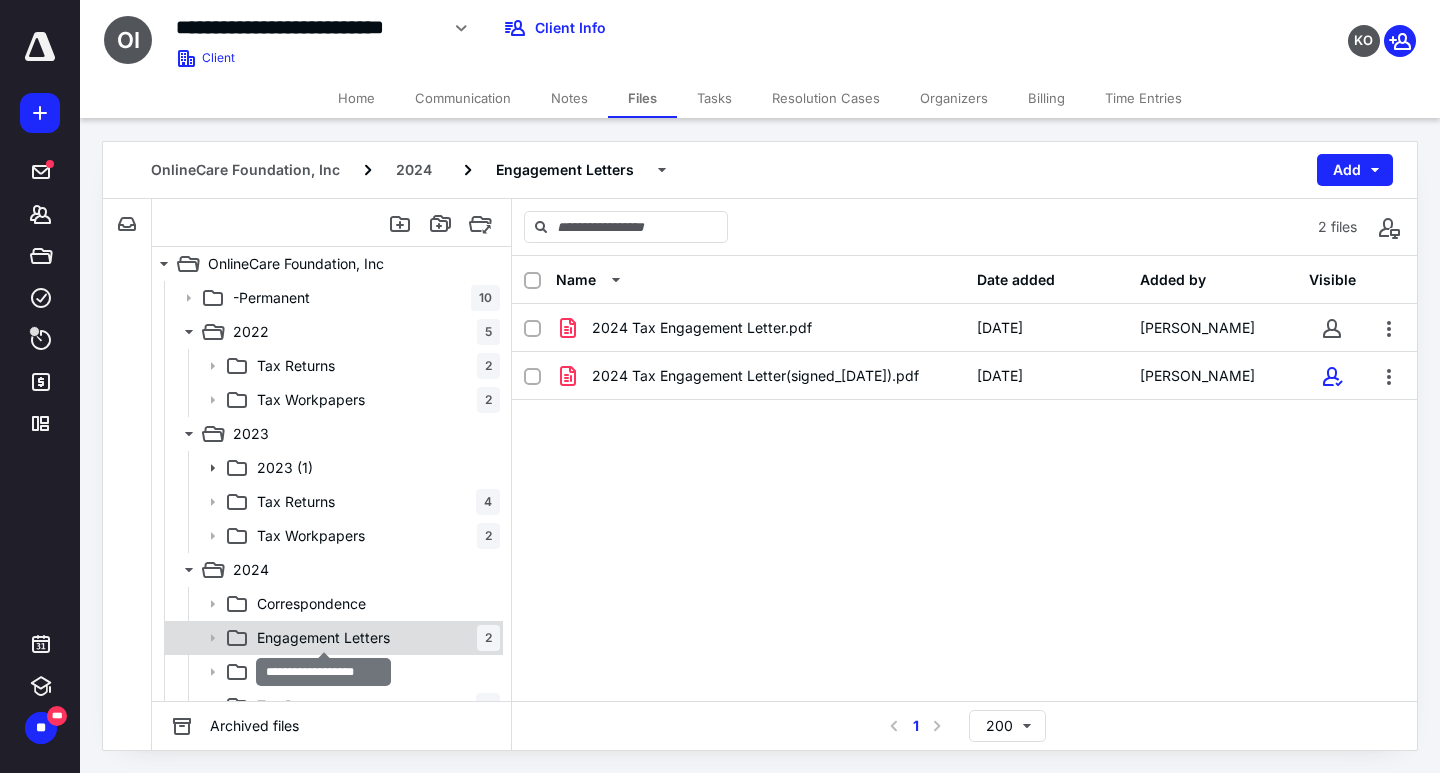 scroll, scrollTop: 90, scrollLeft: 0, axis: vertical 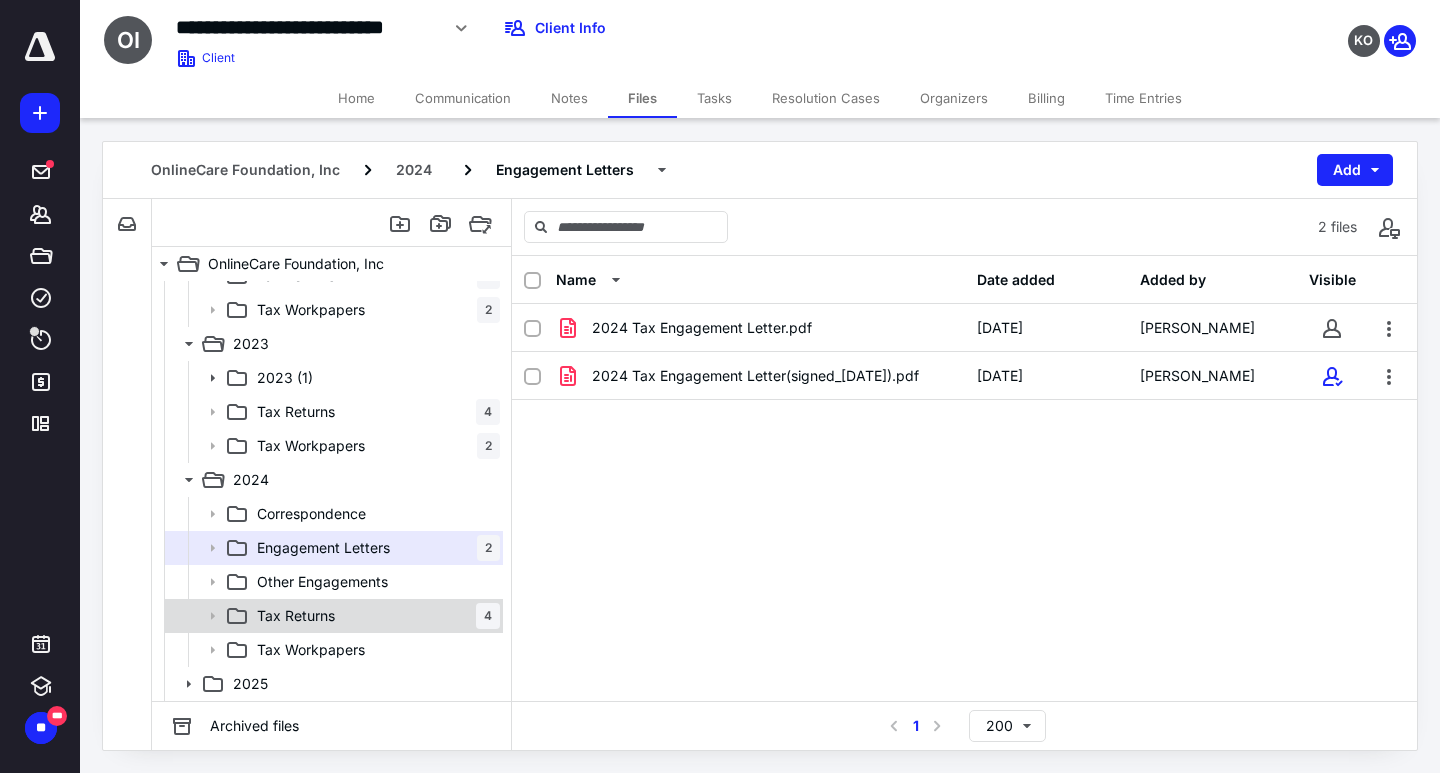 click on "Tax Returns 4" at bounding box center (374, 616) 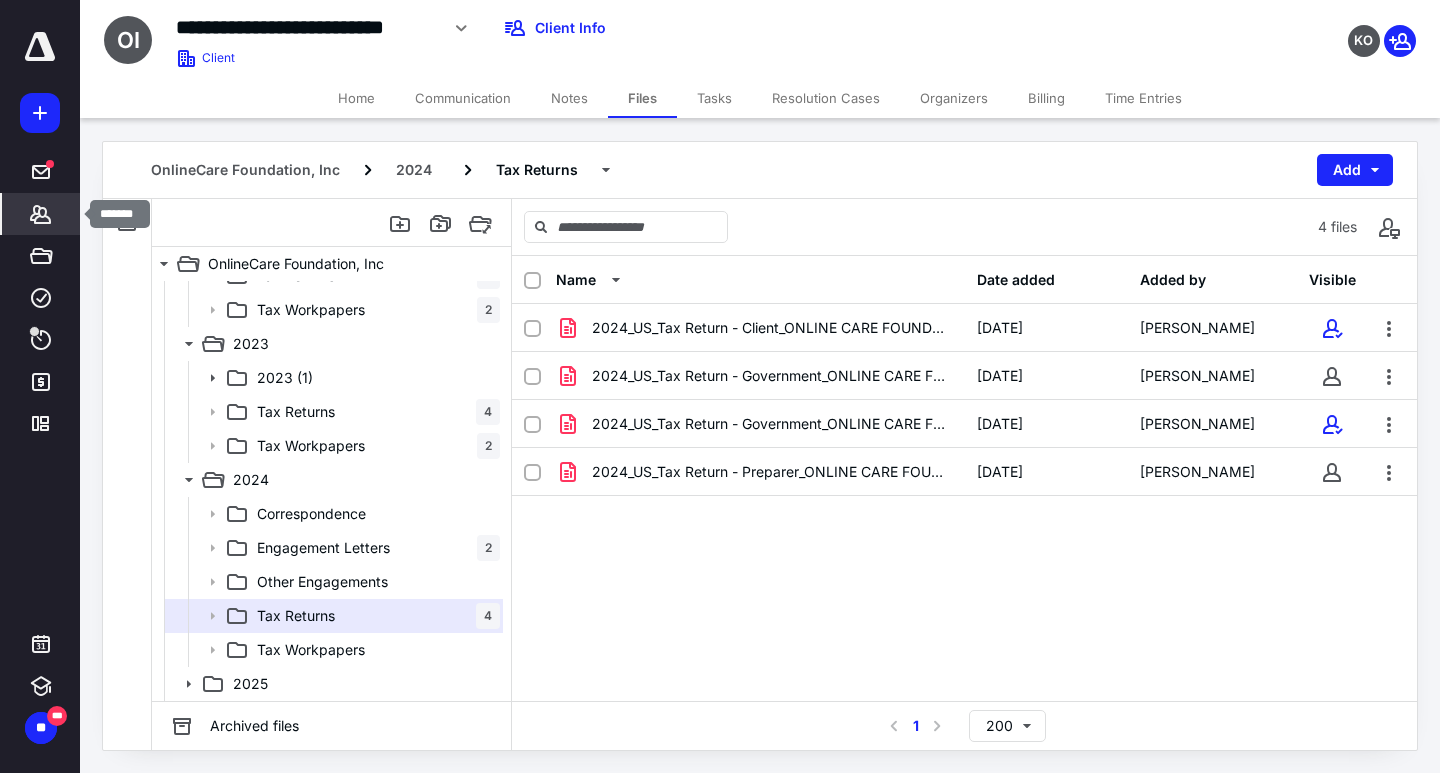 click 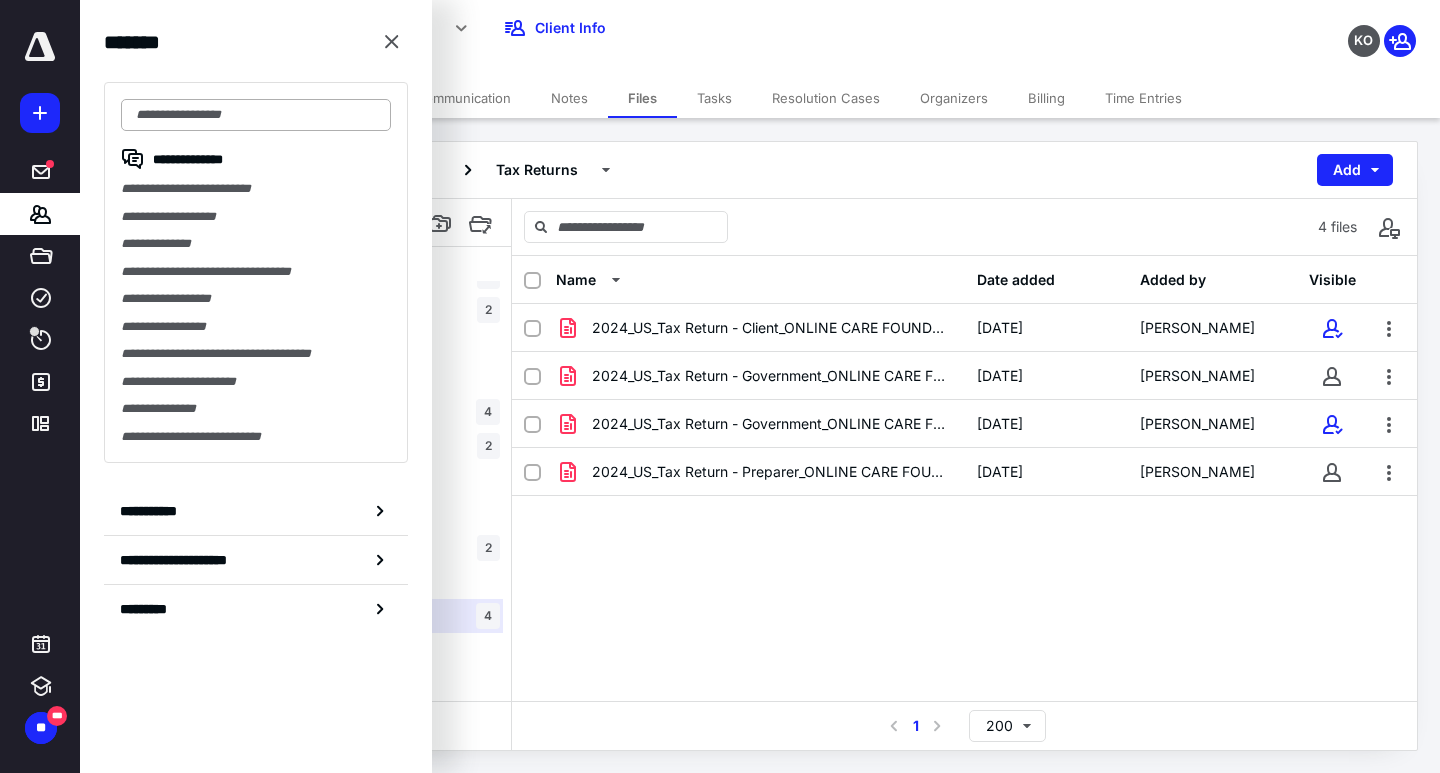 click at bounding box center (256, 115) 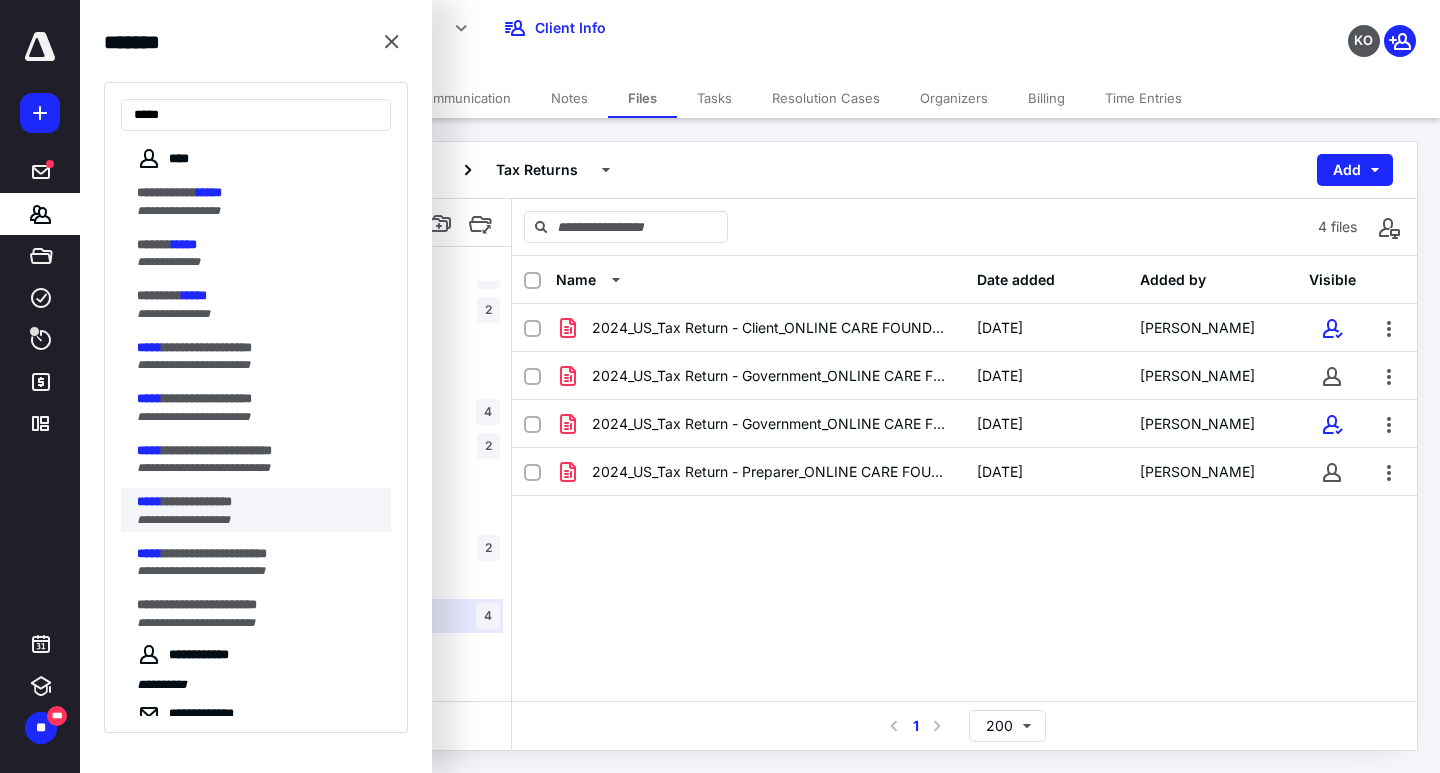 type on "*****" 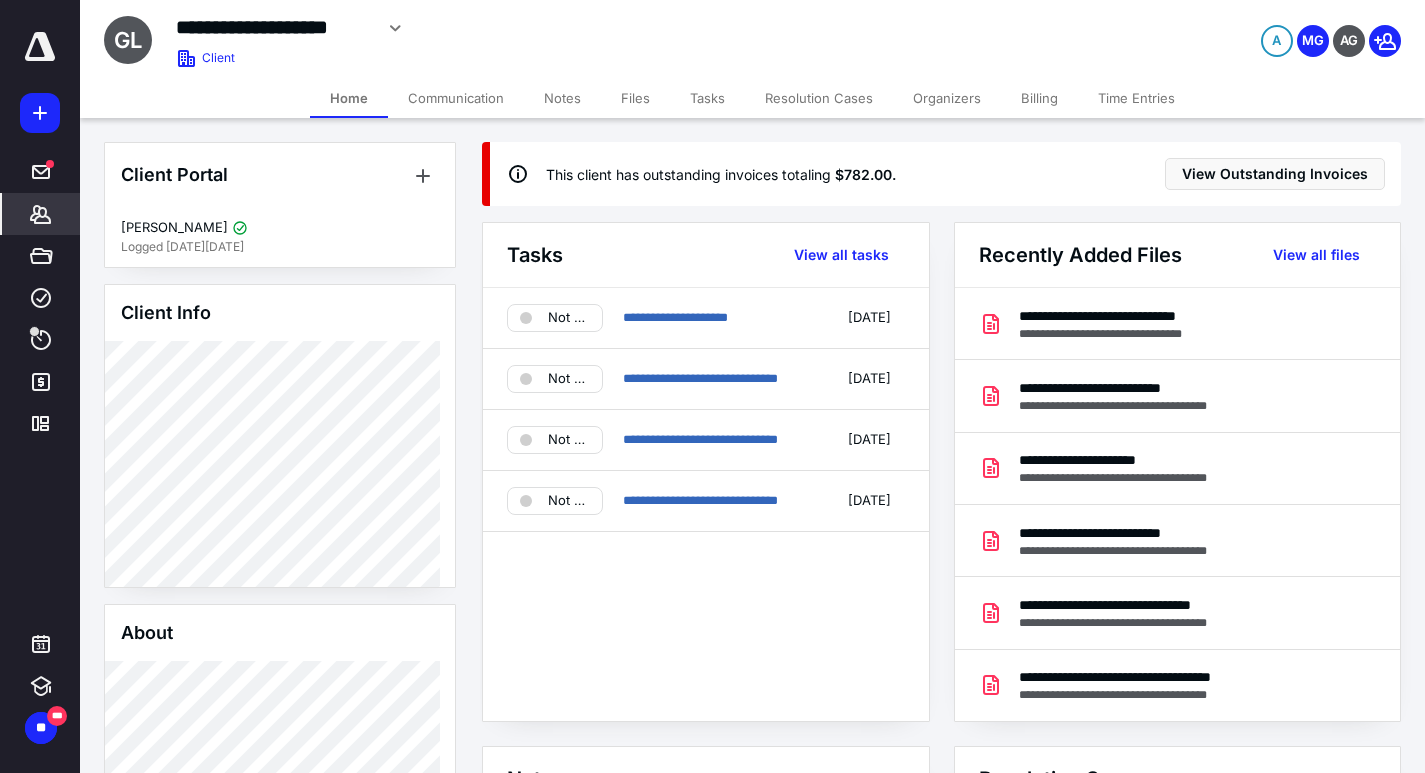 click on "Files" at bounding box center [635, 98] 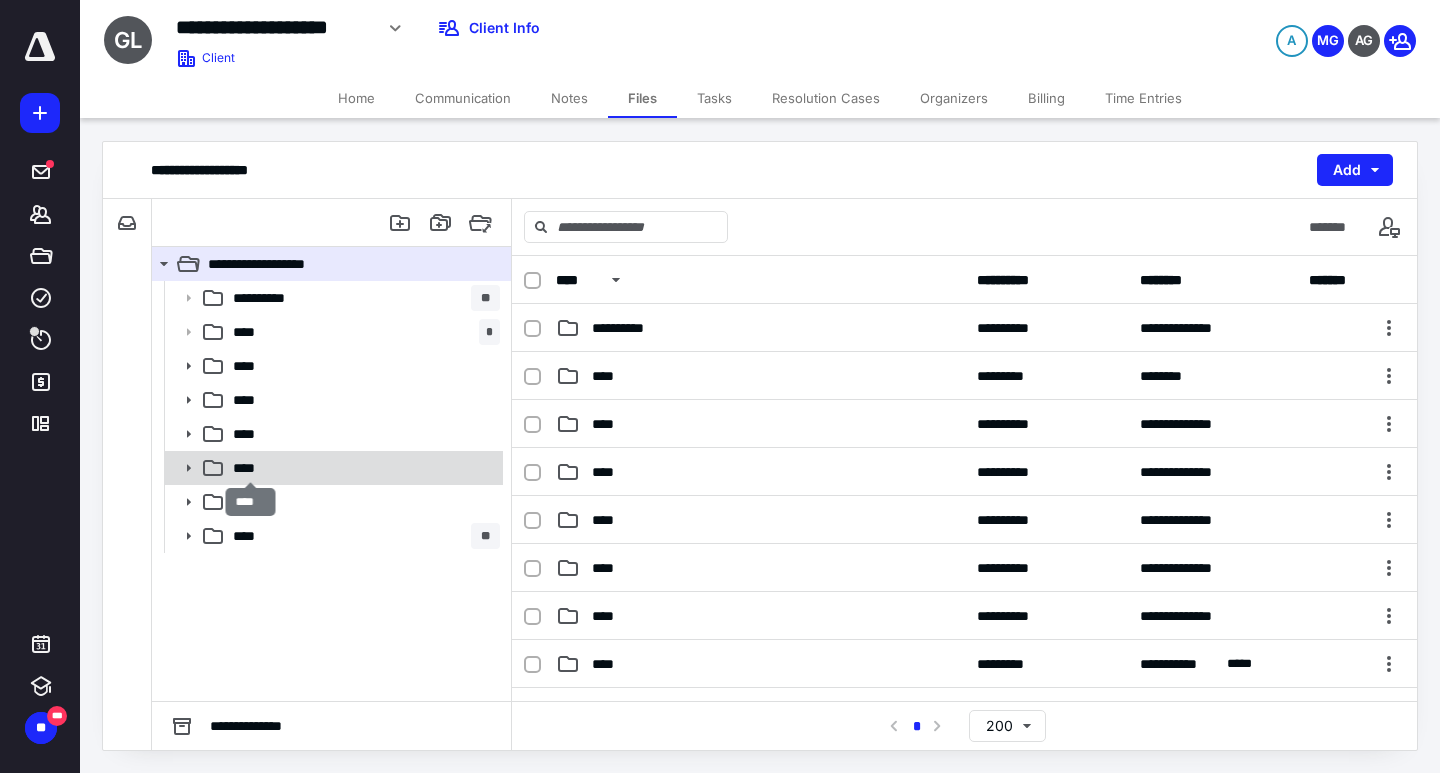 click on "****" at bounding box center (250, 468) 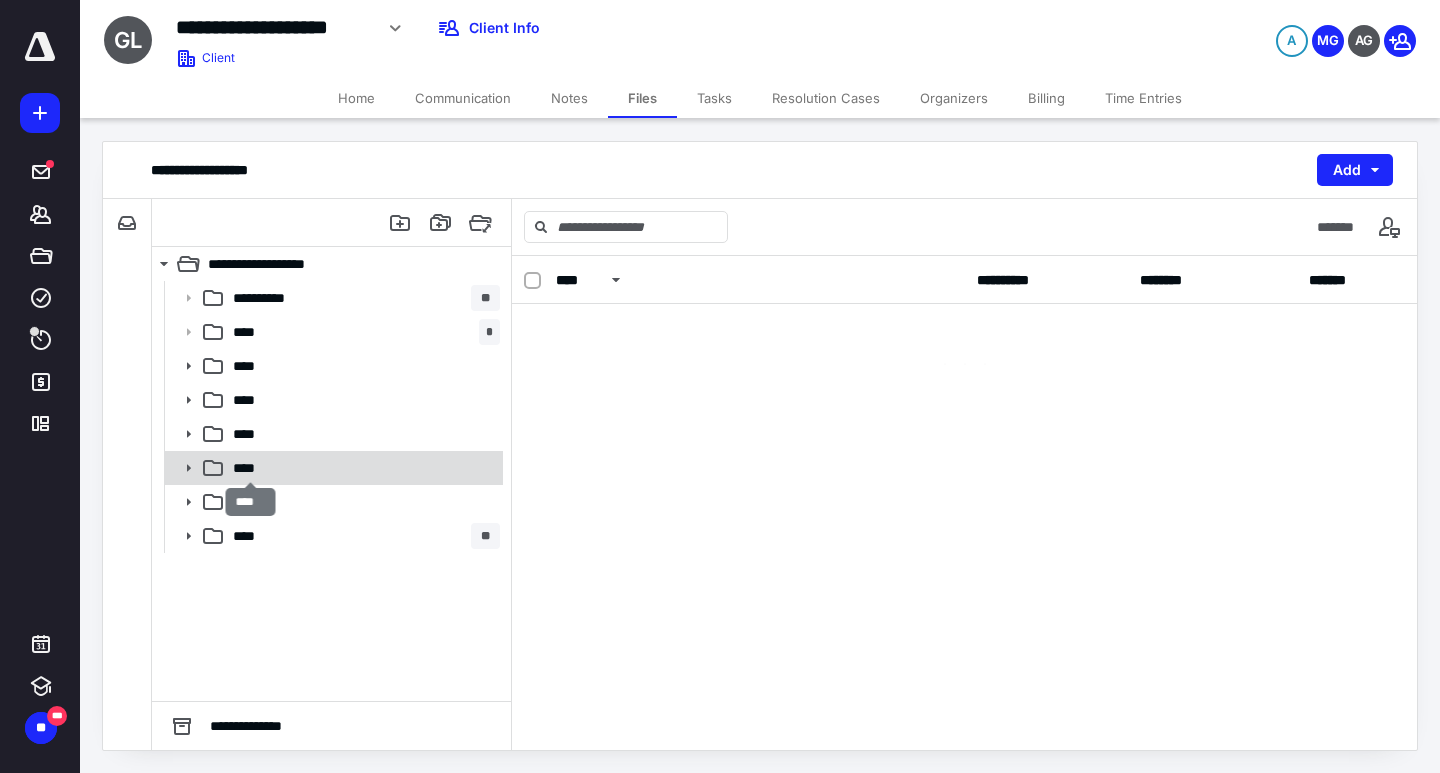 click on "****" at bounding box center [250, 468] 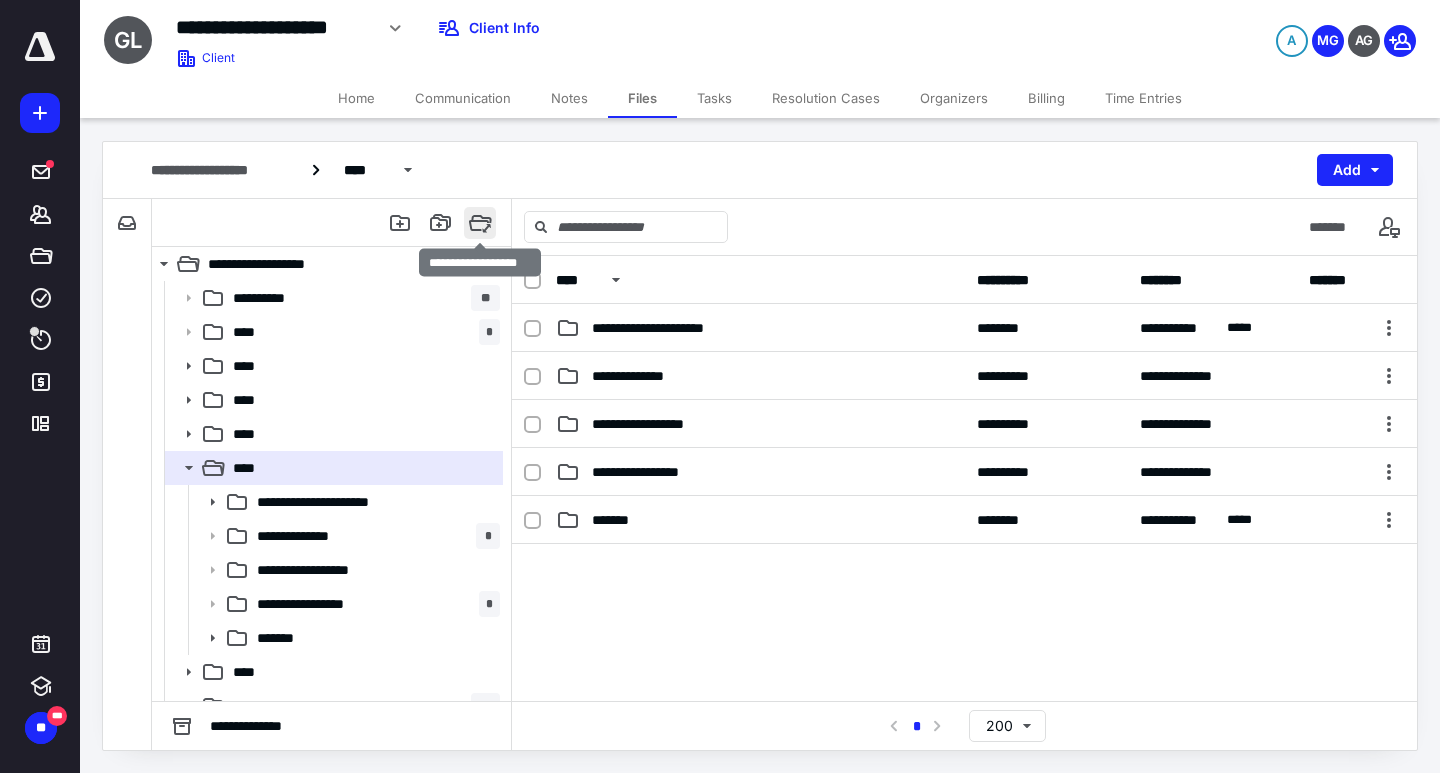 click at bounding box center (480, 223) 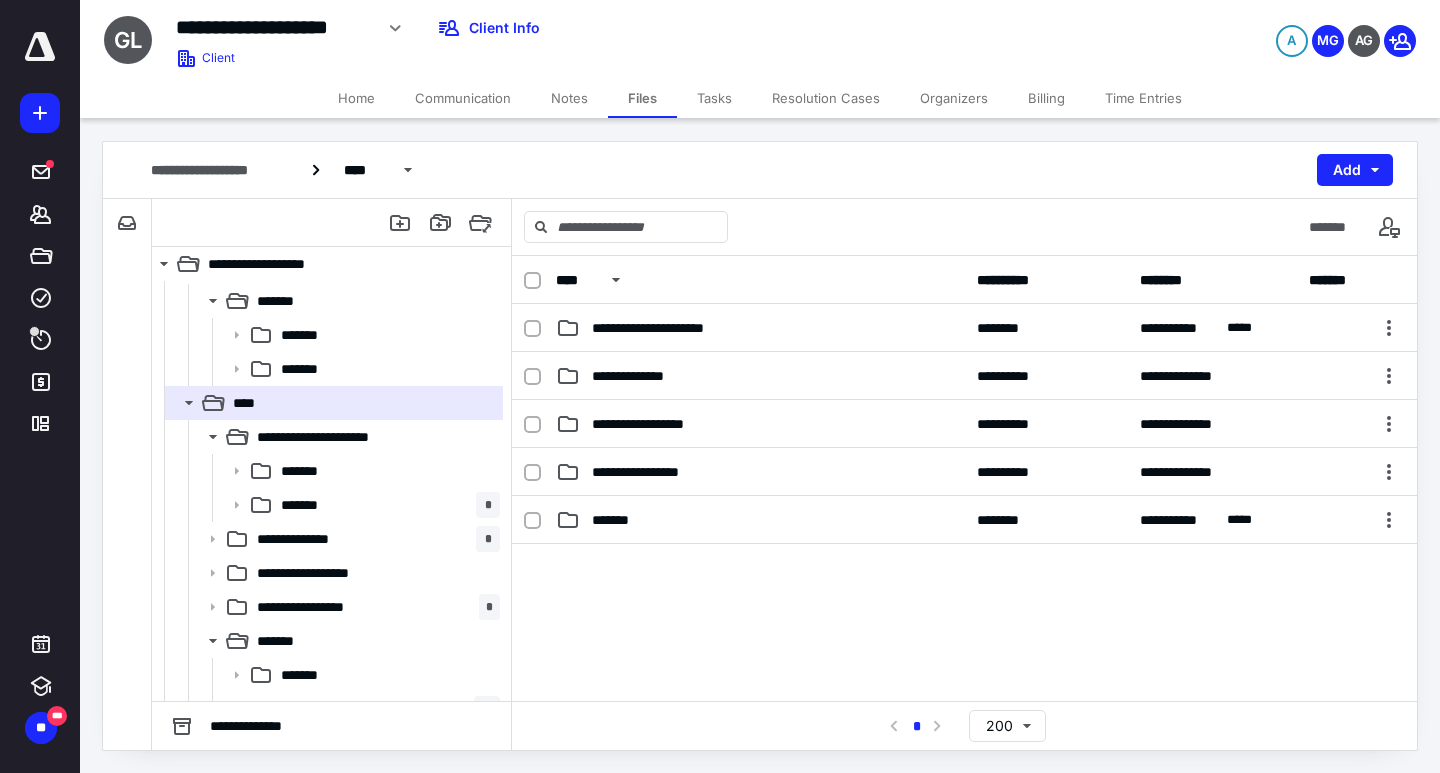 scroll, scrollTop: 499, scrollLeft: 0, axis: vertical 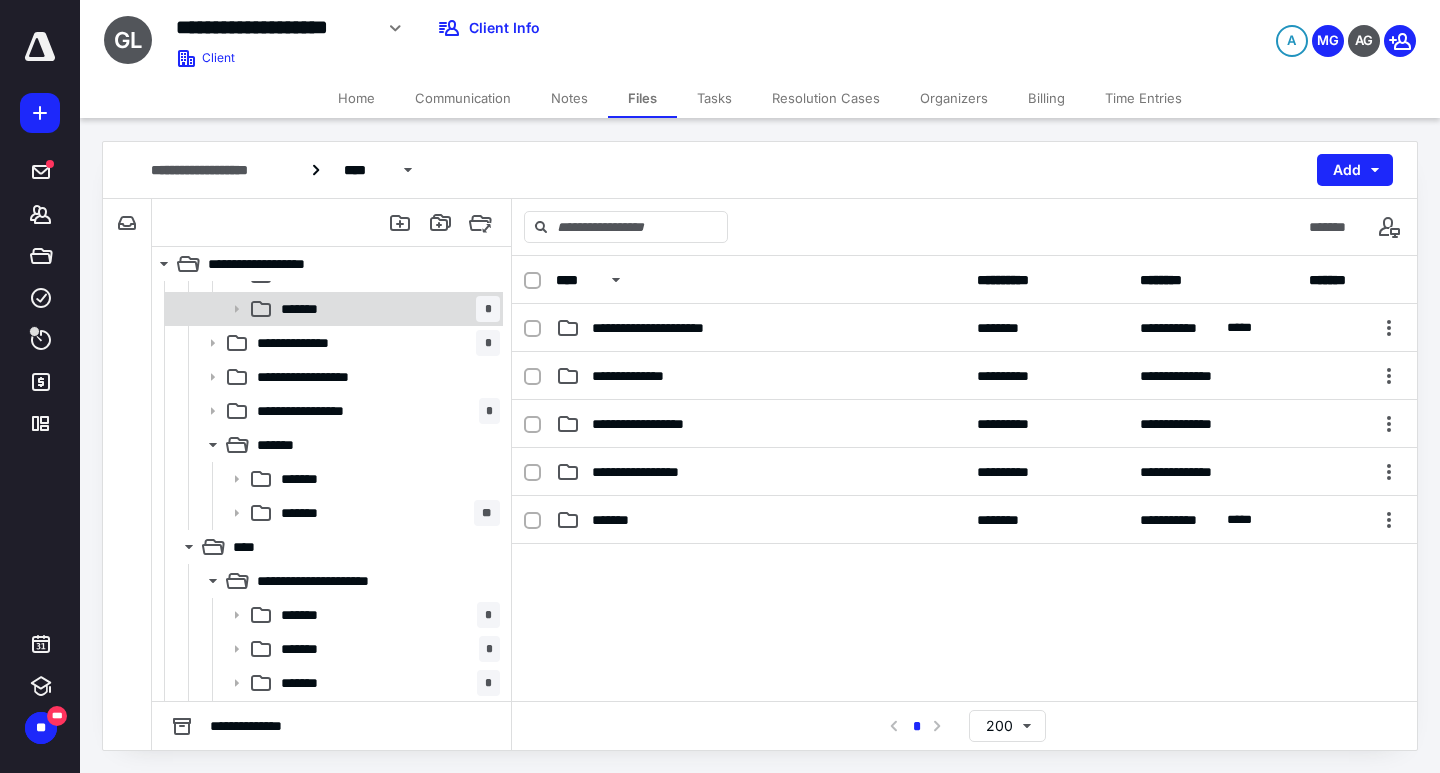 click on "******* *" at bounding box center (386, 309) 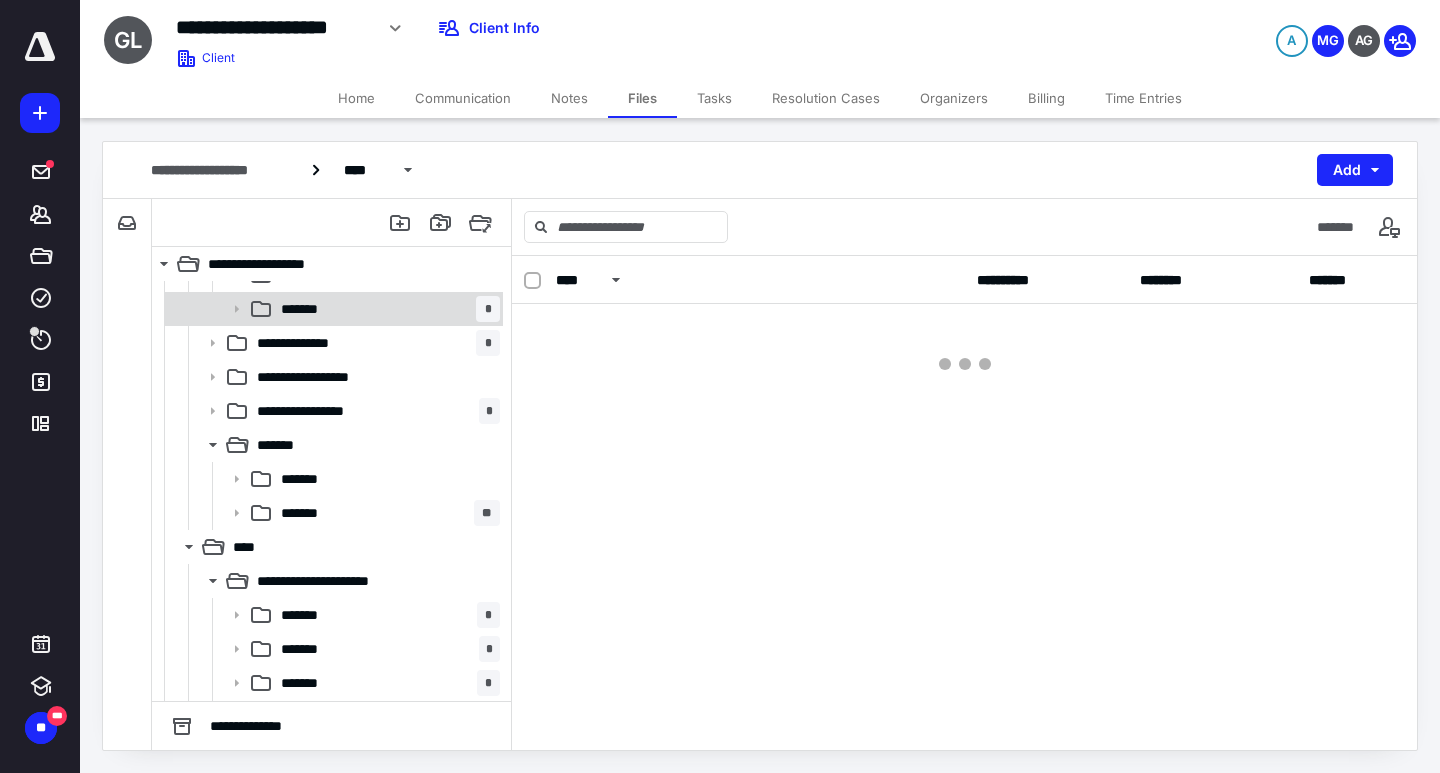 click on "******* *" at bounding box center (386, 309) 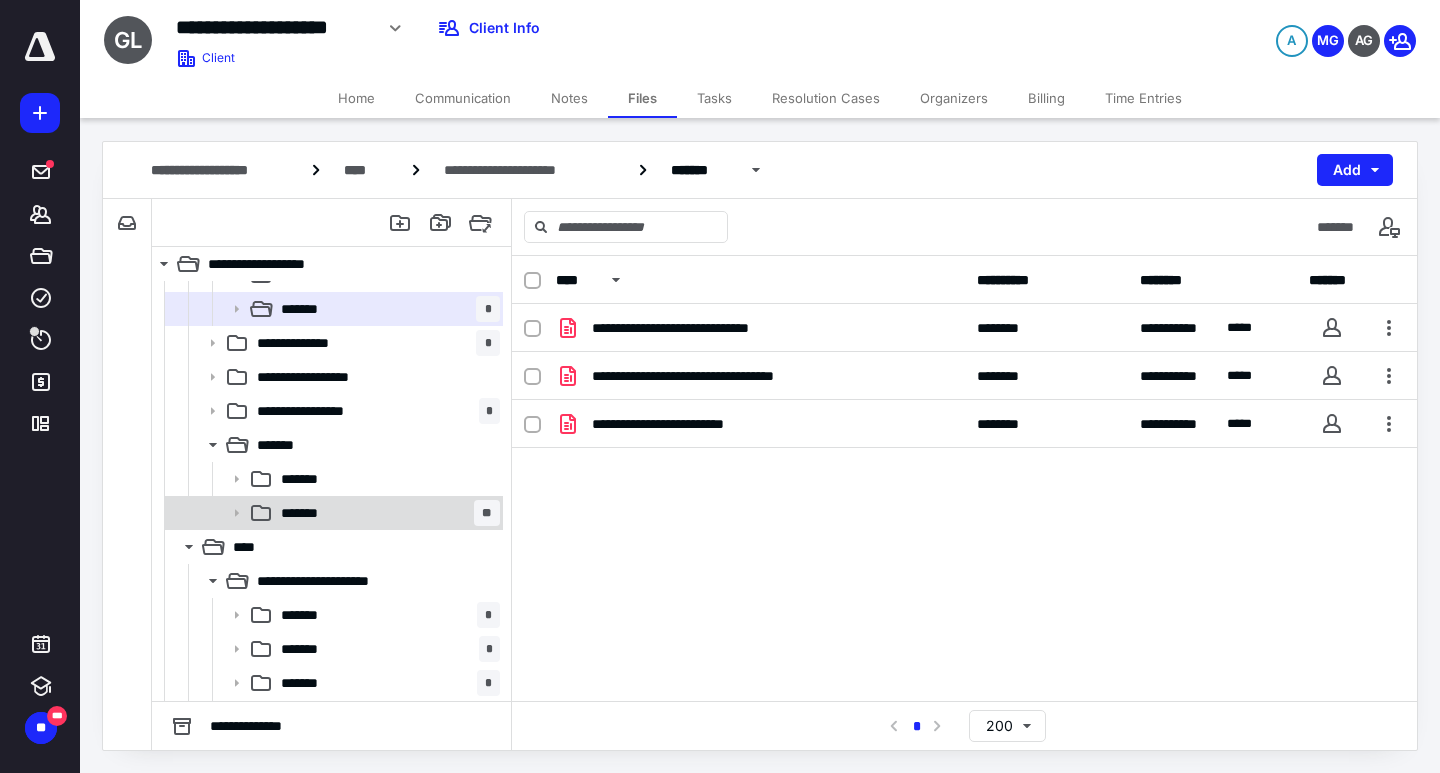click on "******* **" at bounding box center (332, 513) 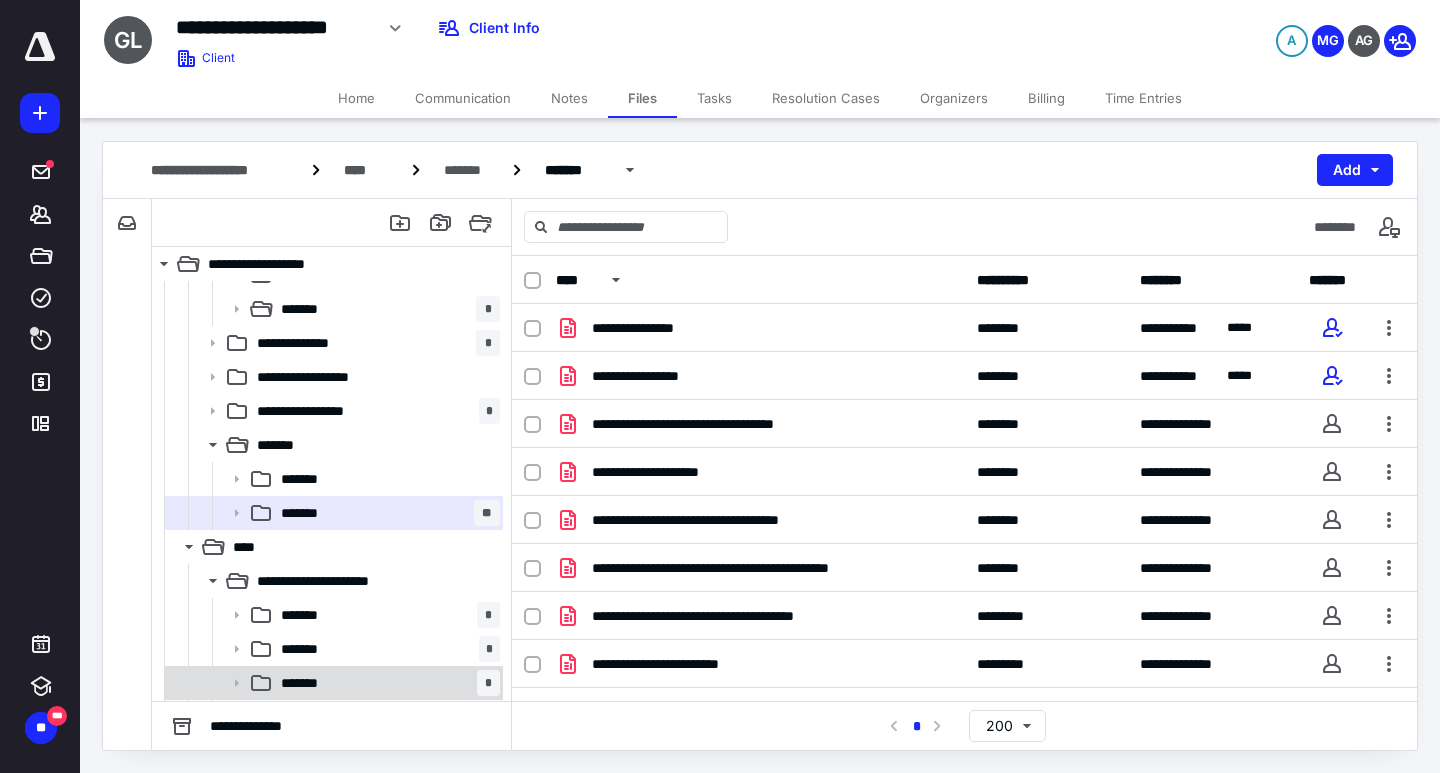 click on "*******" at bounding box center (310, 683) 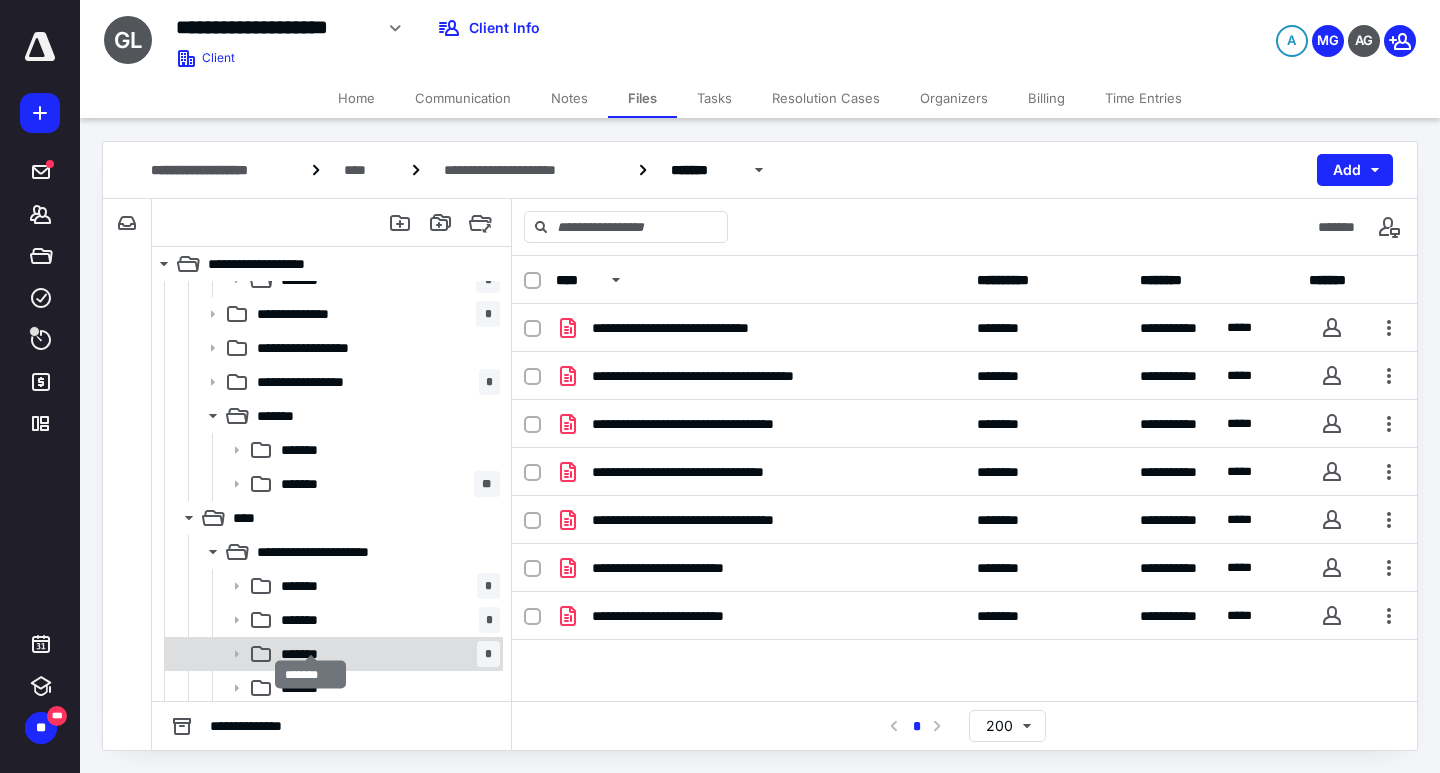 scroll, scrollTop: 546, scrollLeft: 0, axis: vertical 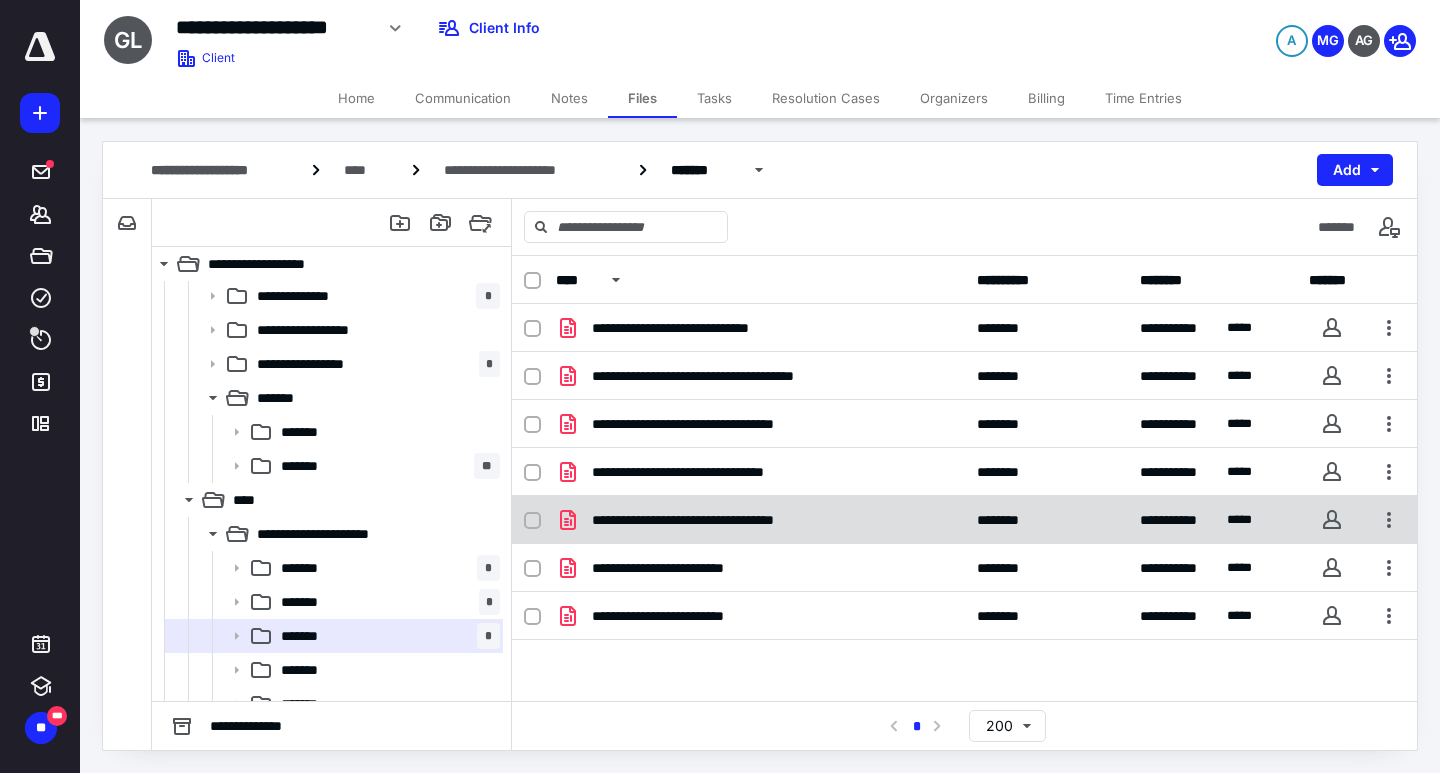 click on "**********" at bounding box center (964, 520) 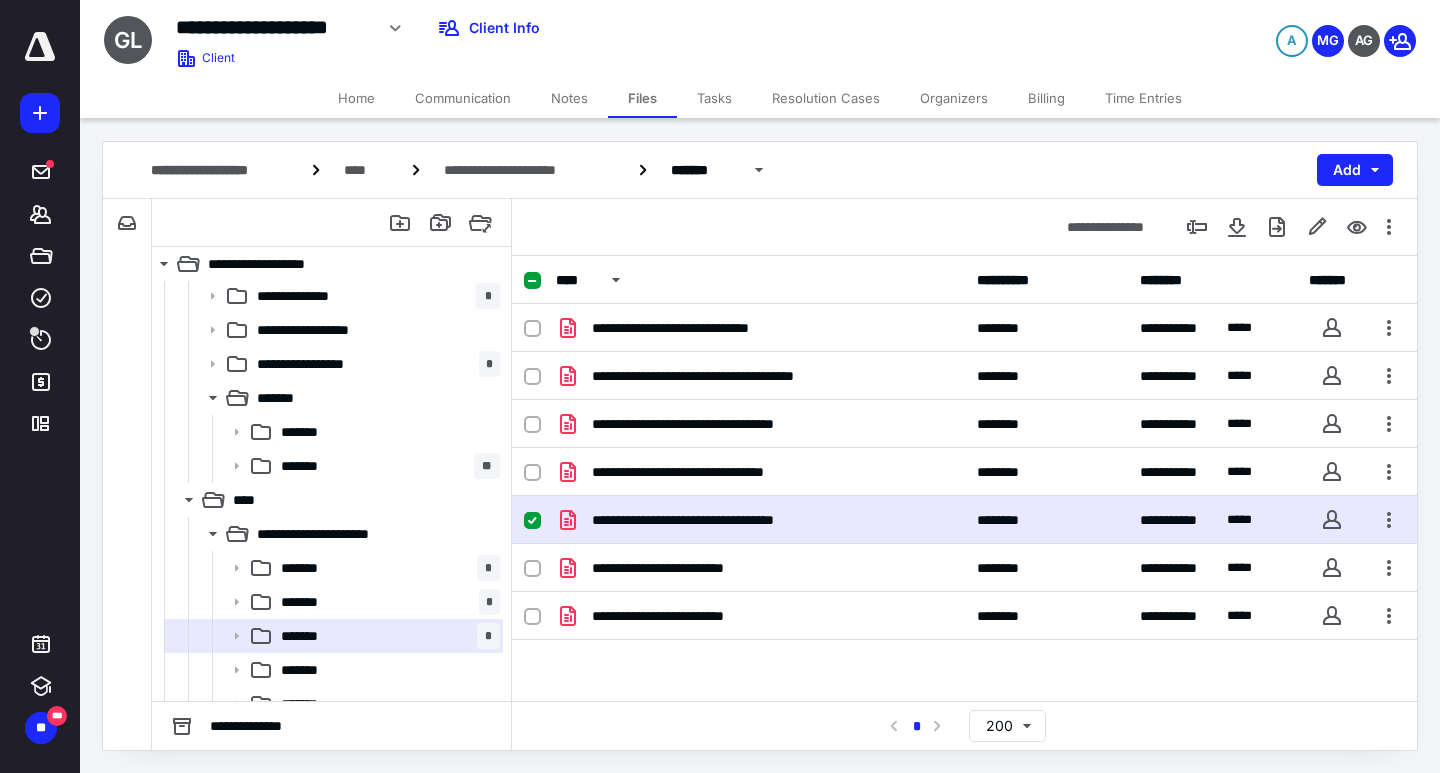 click on "**********" at bounding box center (964, 520) 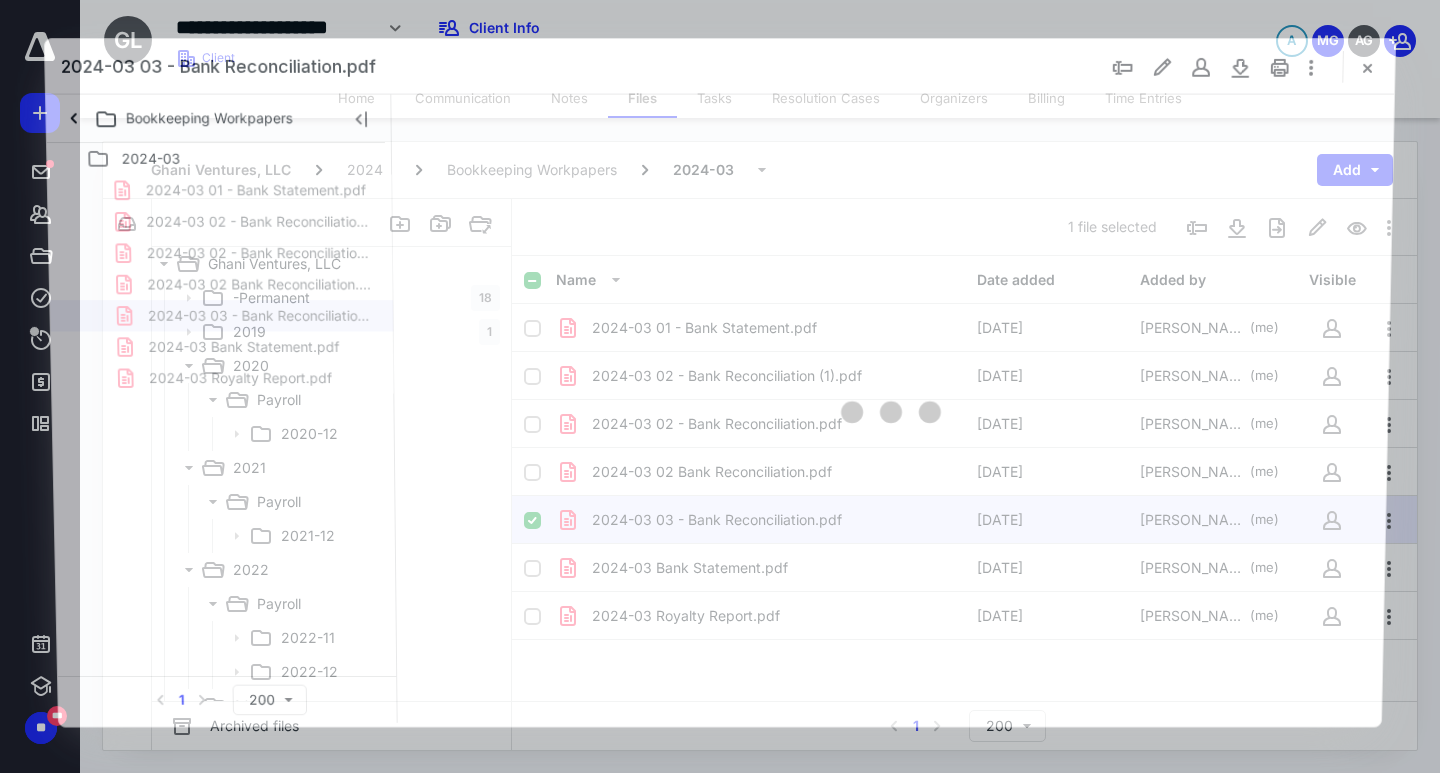 scroll, scrollTop: 546, scrollLeft: 0, axis: vertical 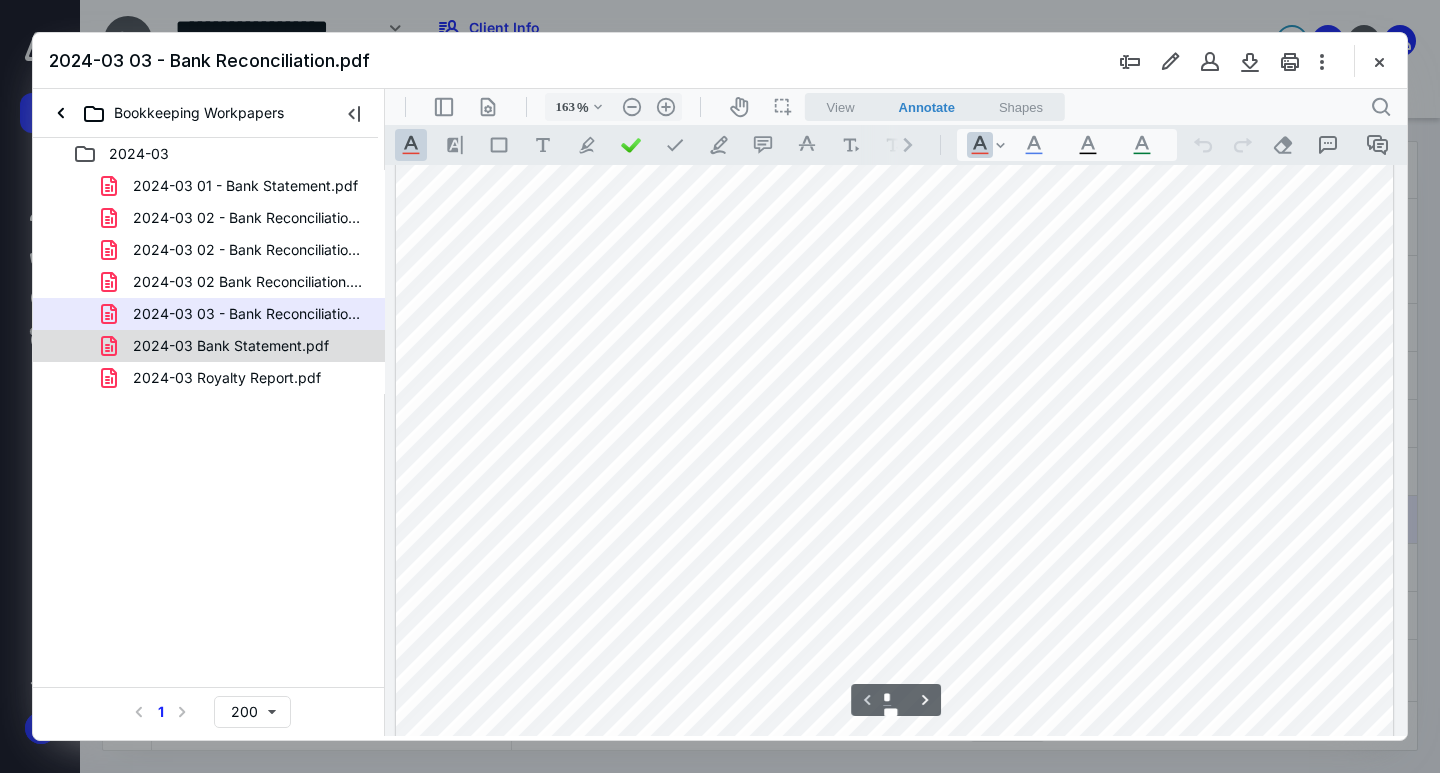 click on "2024-03 Bank Statement.pdf" at bounding box center [231, 346] 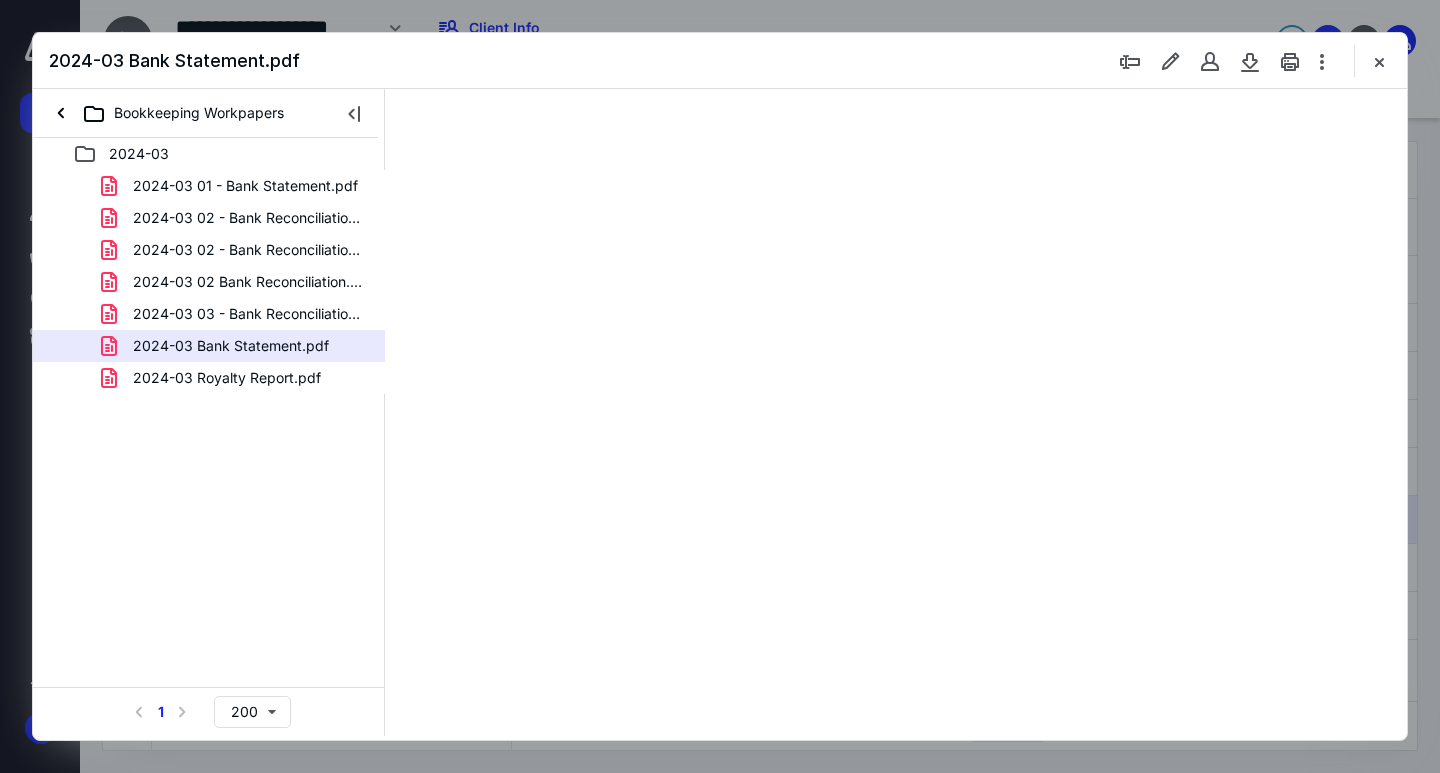 scroll, scrollTop: 83, scrollLeft: 0, axis: vertical 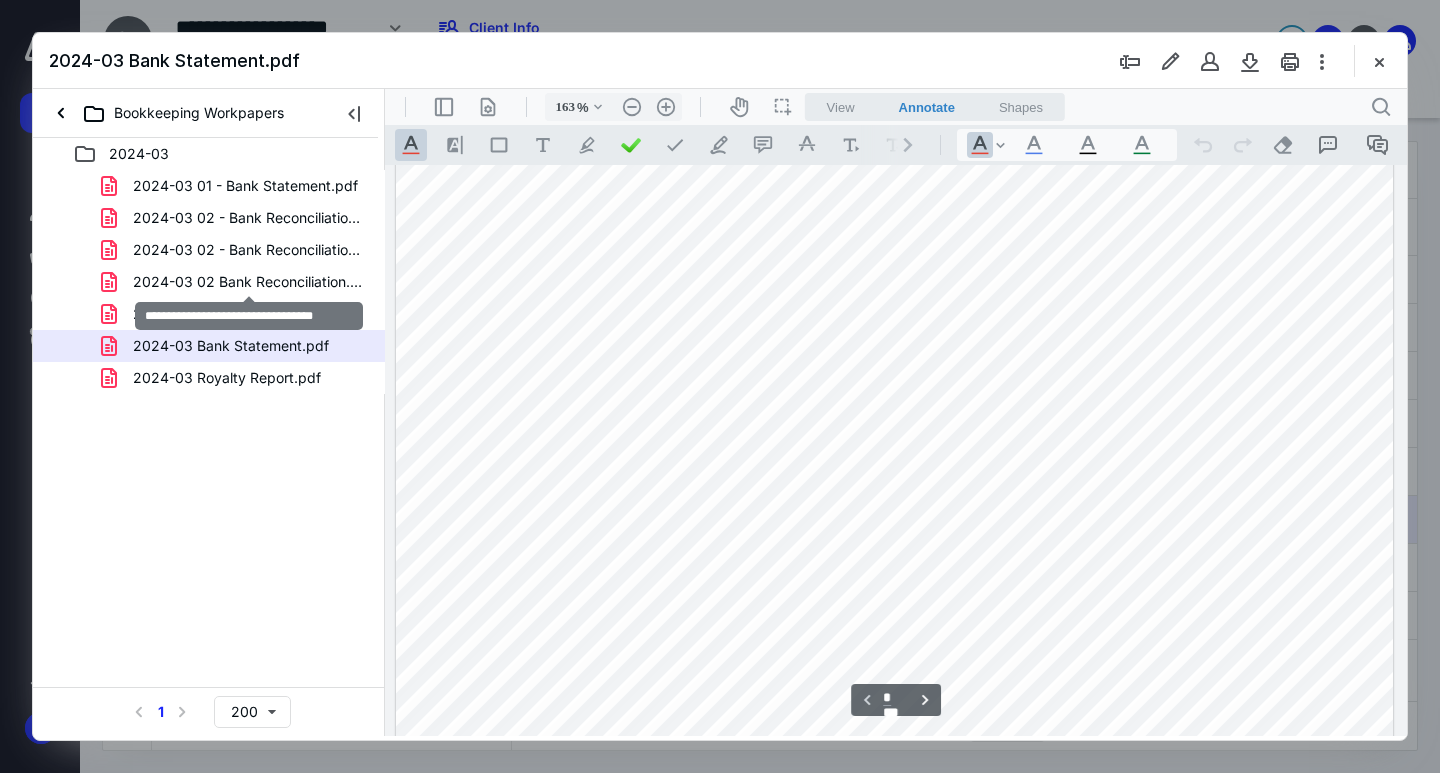 click on "2024-03 02 Bank Reconciliation.pdf" at bounding box center [249, 282] 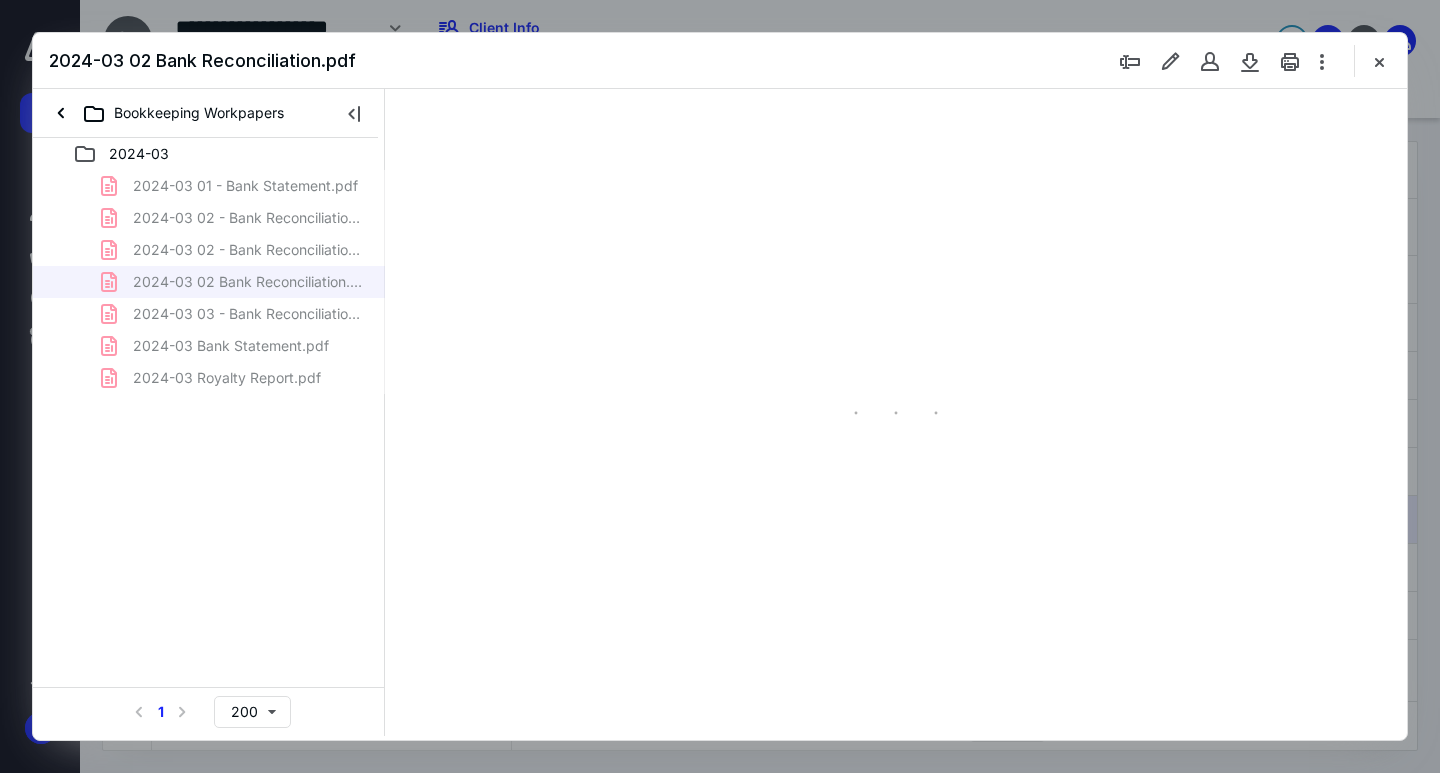 scroll, scrollTop: 83, scrollLeft: 0, axis: vertical 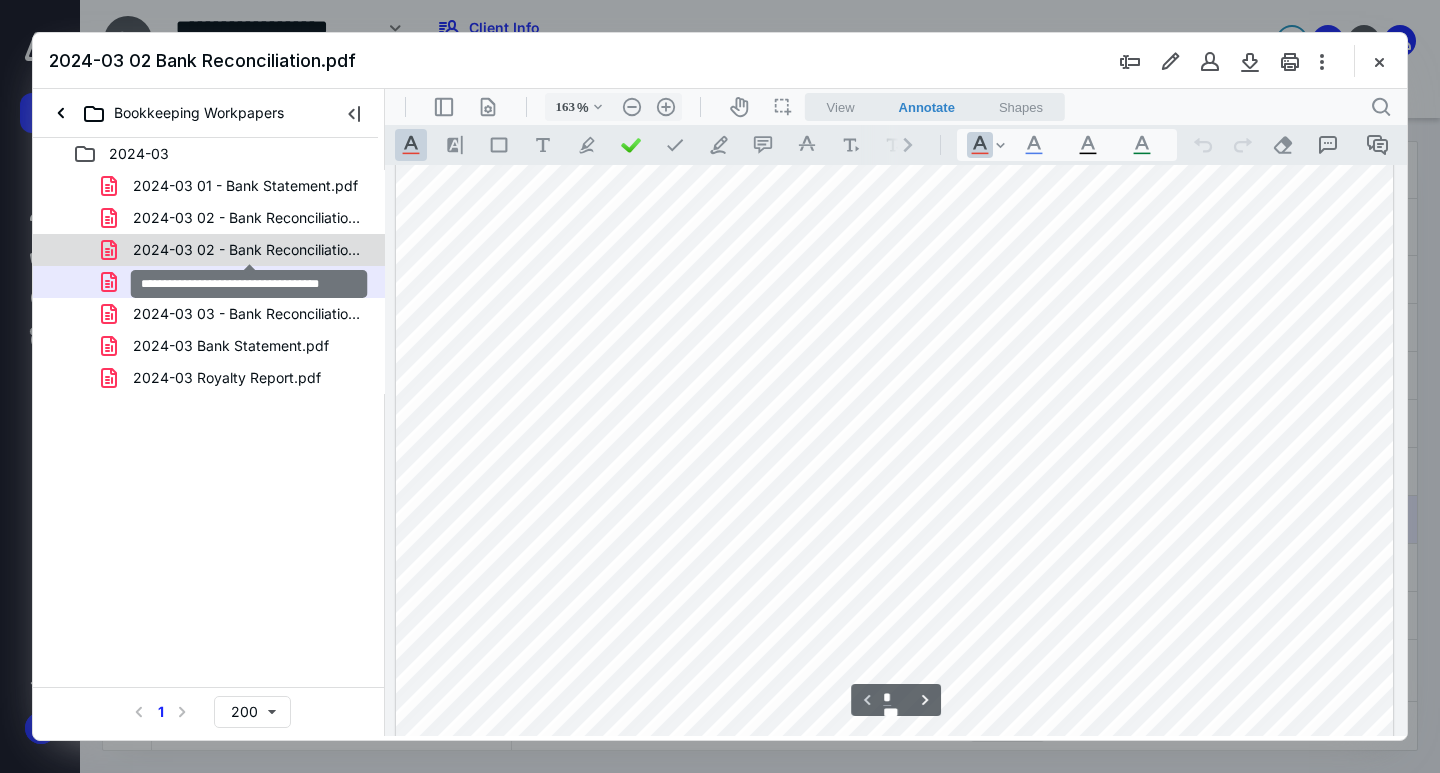 click on "2024-03 02 - Bank Reconciliation.pdf" at bounding box center (249, 250) 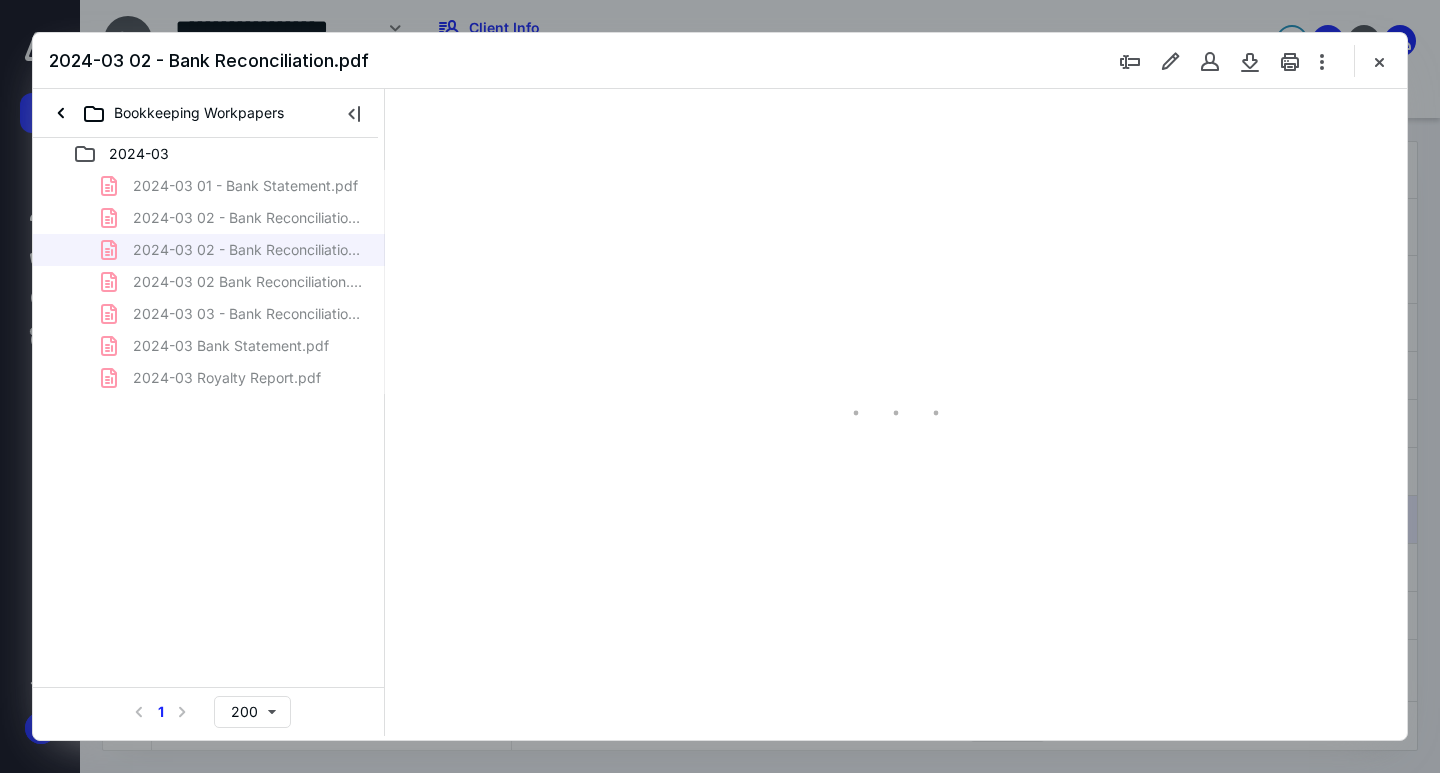 scroll, scrollTop: 83, scrollLeft: 0, axis: vertical 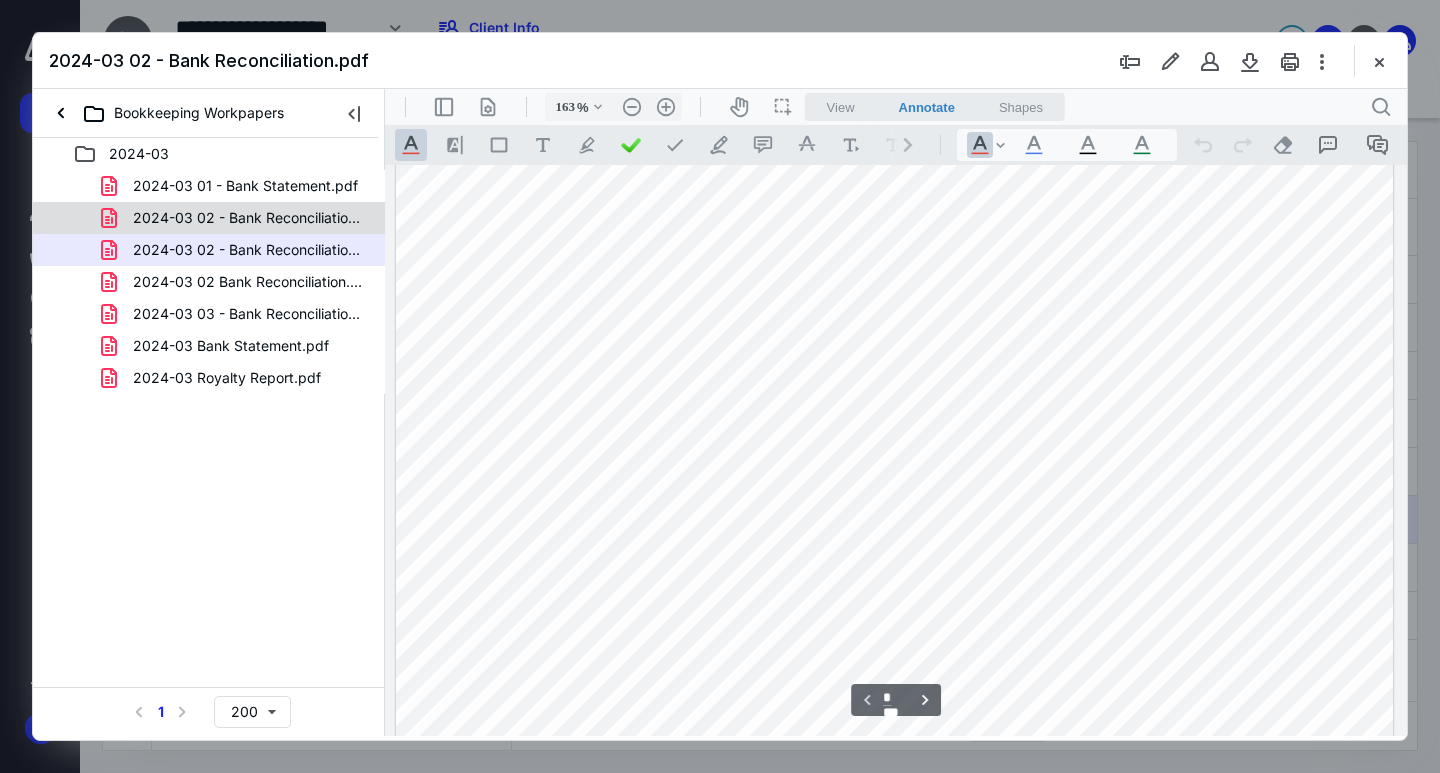 click on "2024-03 02 - Bank Reconciliation (1).pdf" at bounding box center [249, 218] 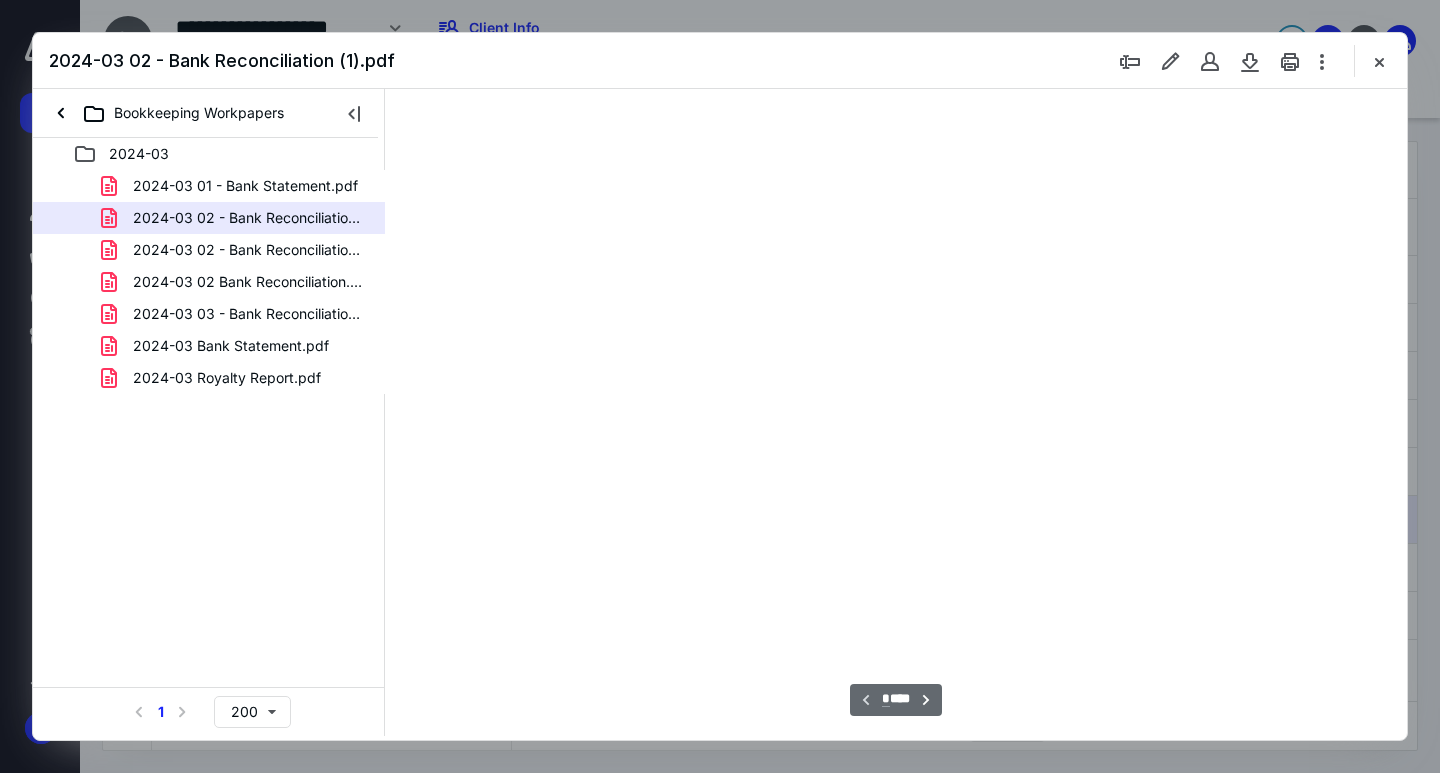 scroll, scrollTop: 83, scrollLeft: 0, axis: vertical 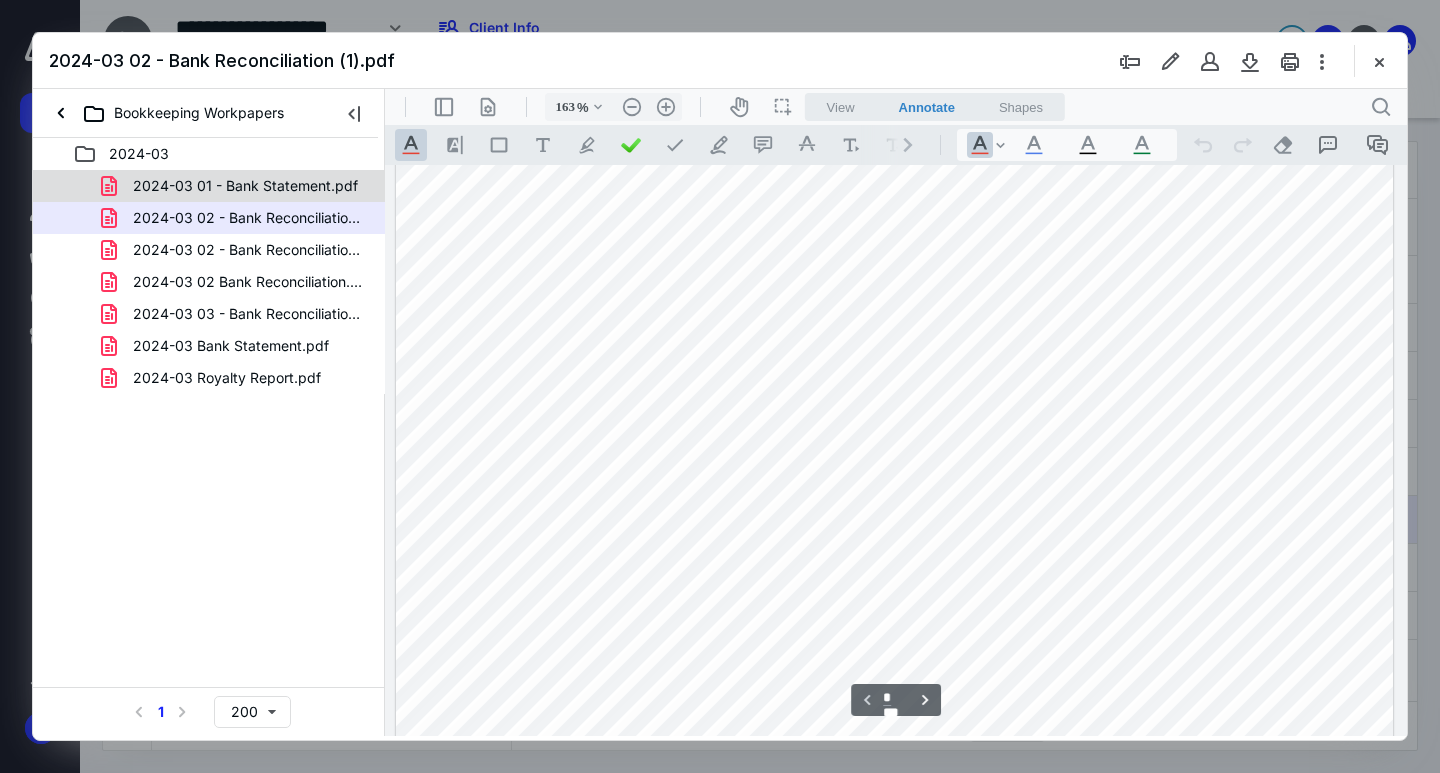 click on "2024-03 01 - Bank Statement.pdf" at bounding box center (233, 186) 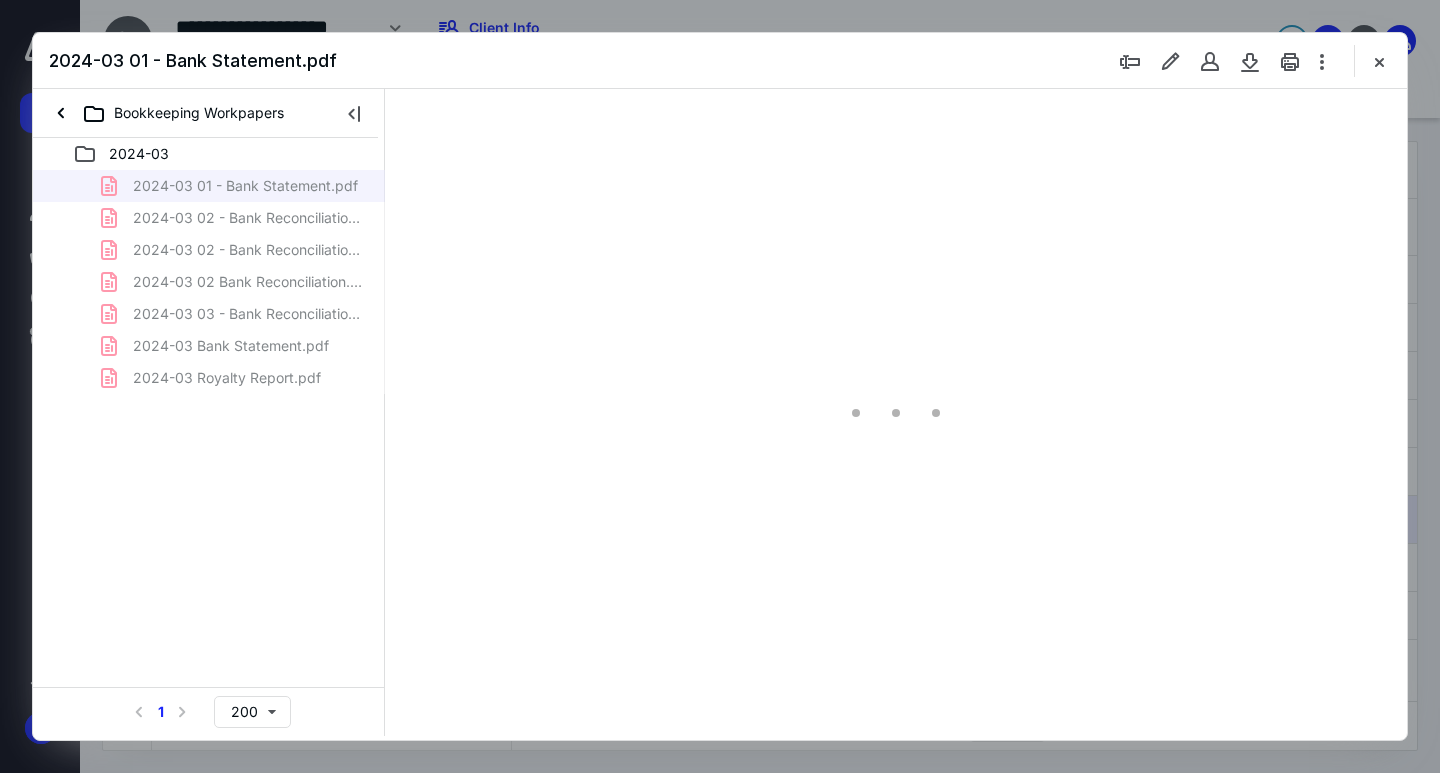 type on "163" 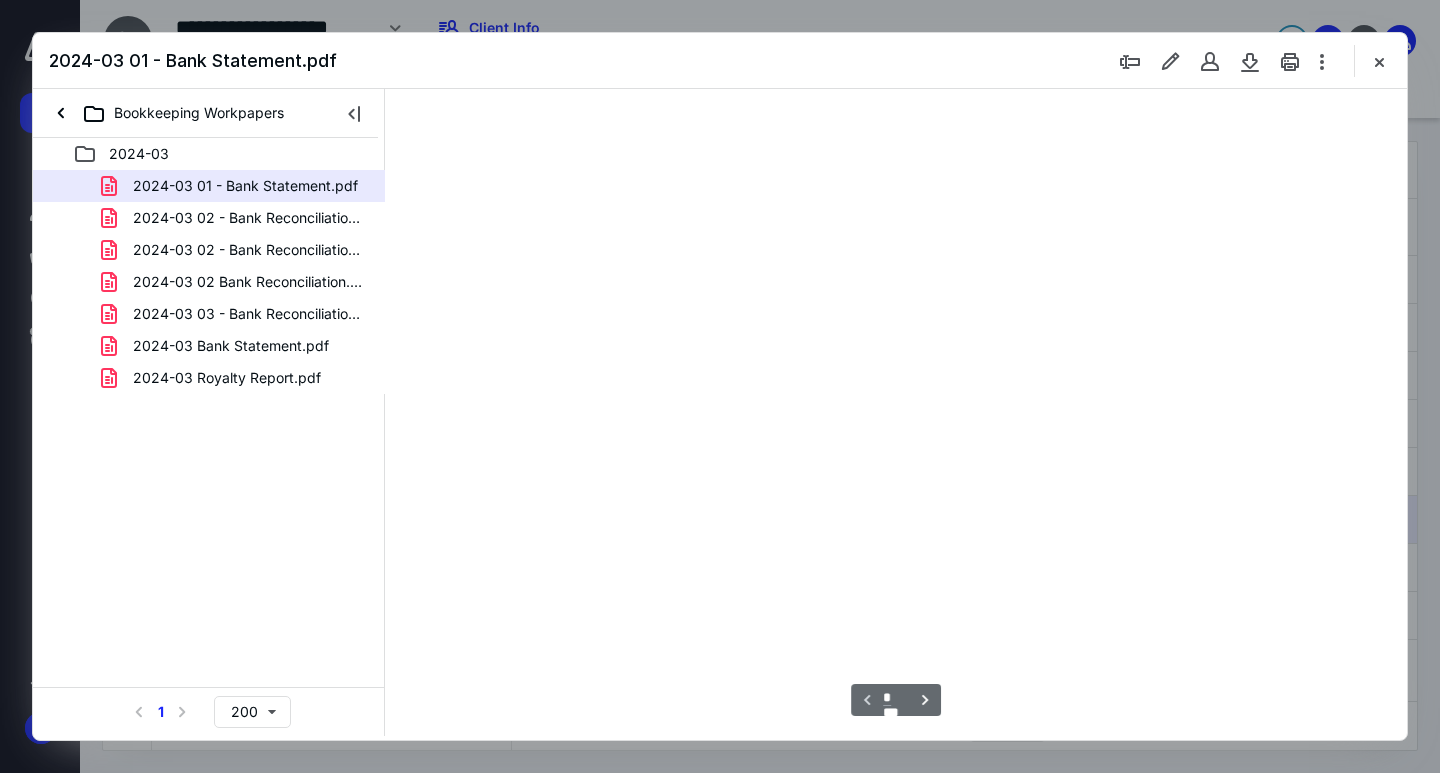scroll, scrollTop: 83, scrollLeft: 0, axis: vertical 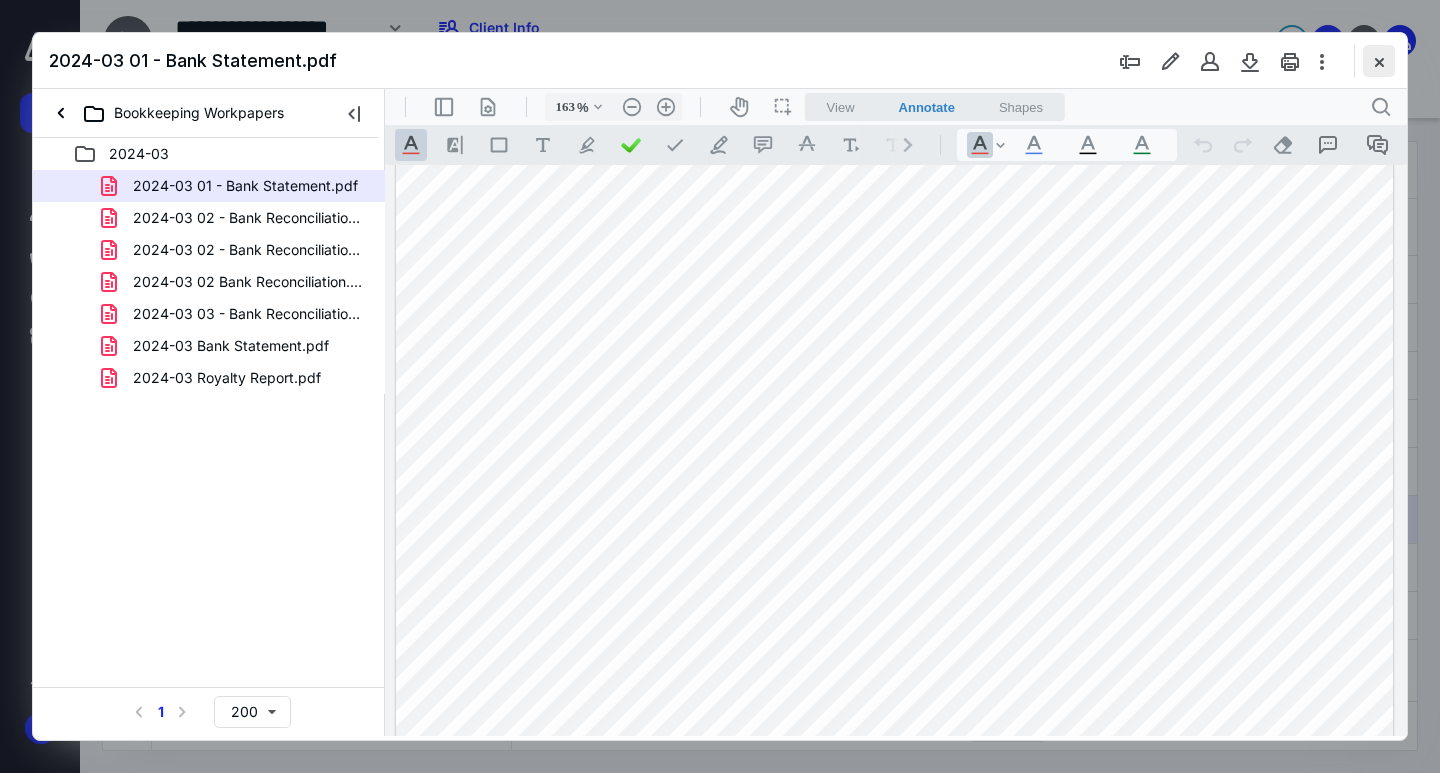 click at bounding box center (1379, 61) 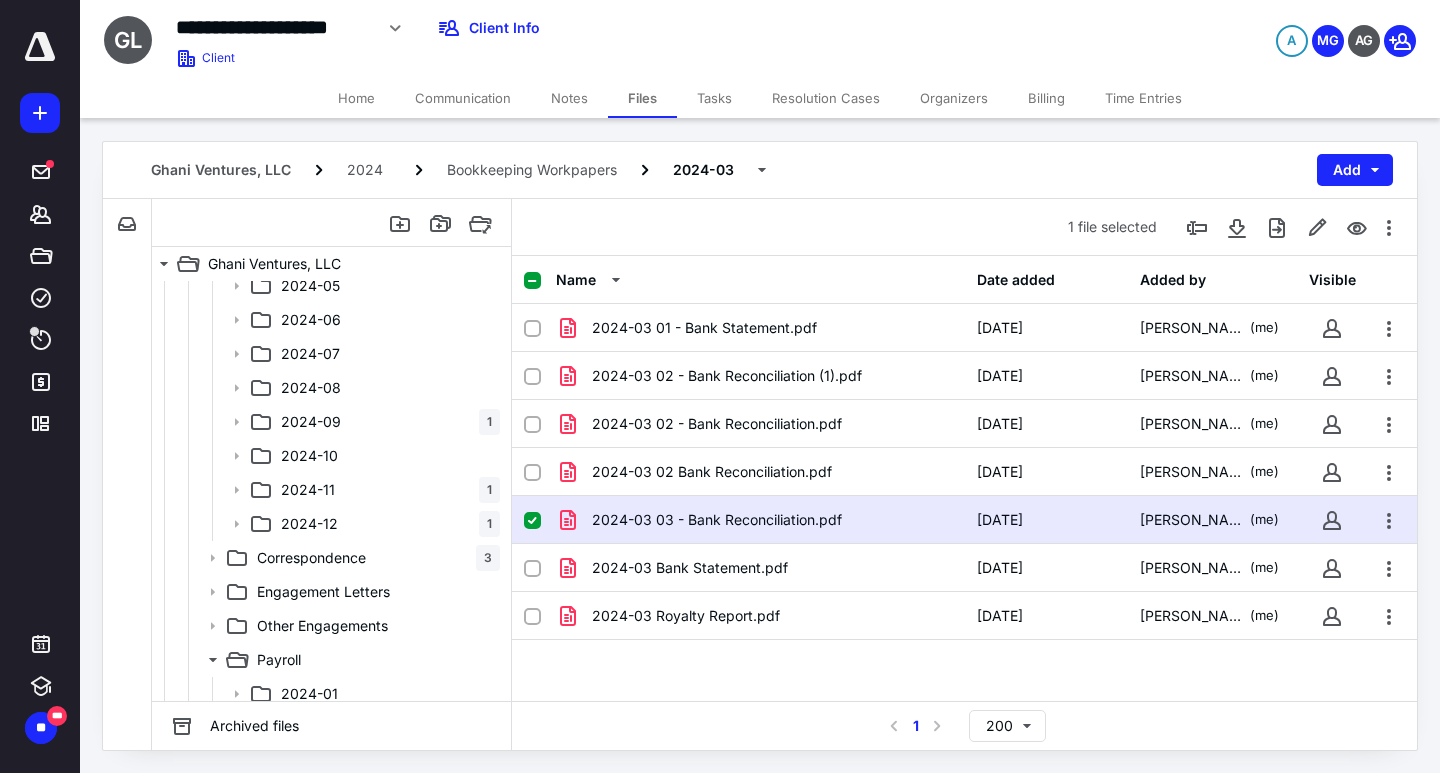 scroll, scrollTop: 970, scrollLeft: 0, axis: vertical 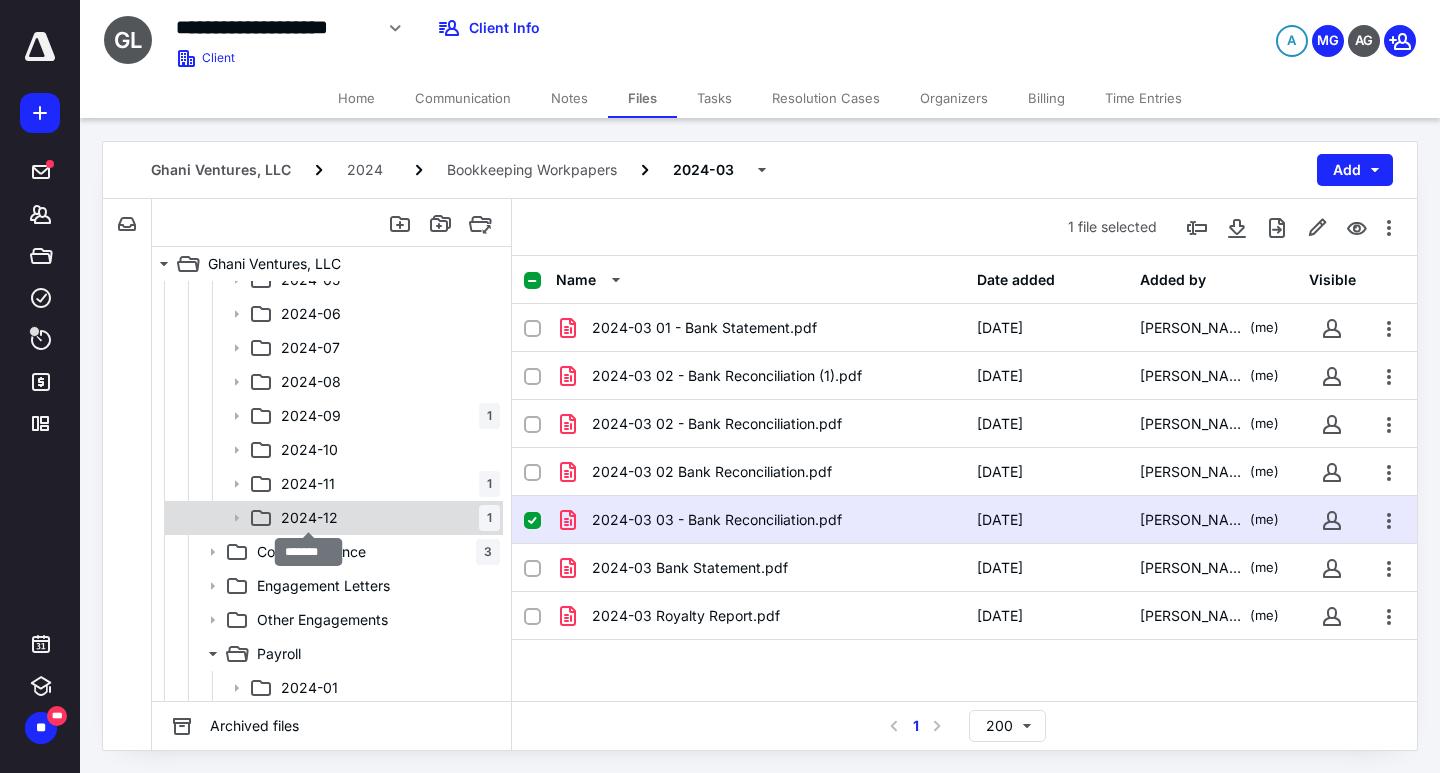 click on "2024-12" at bounding box center (309, 518) 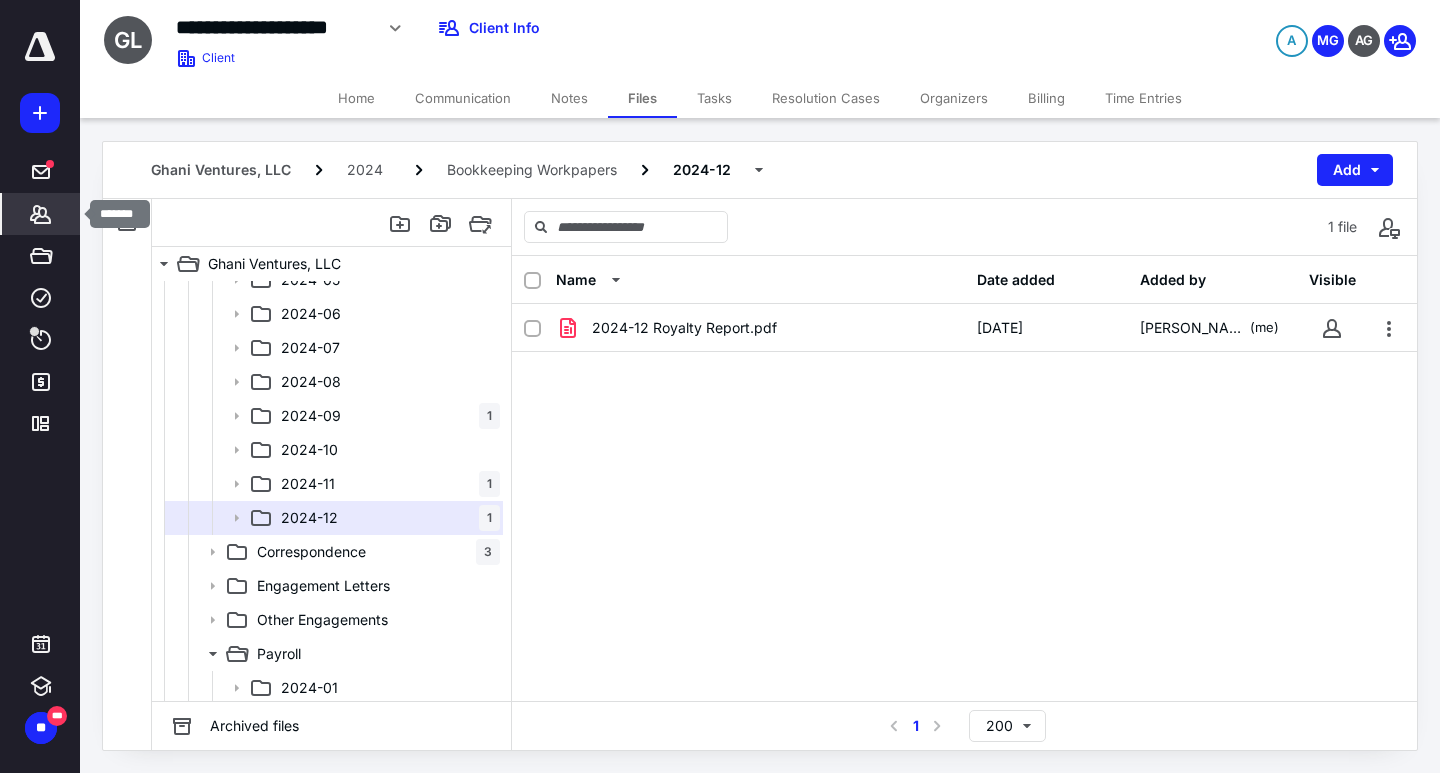 click 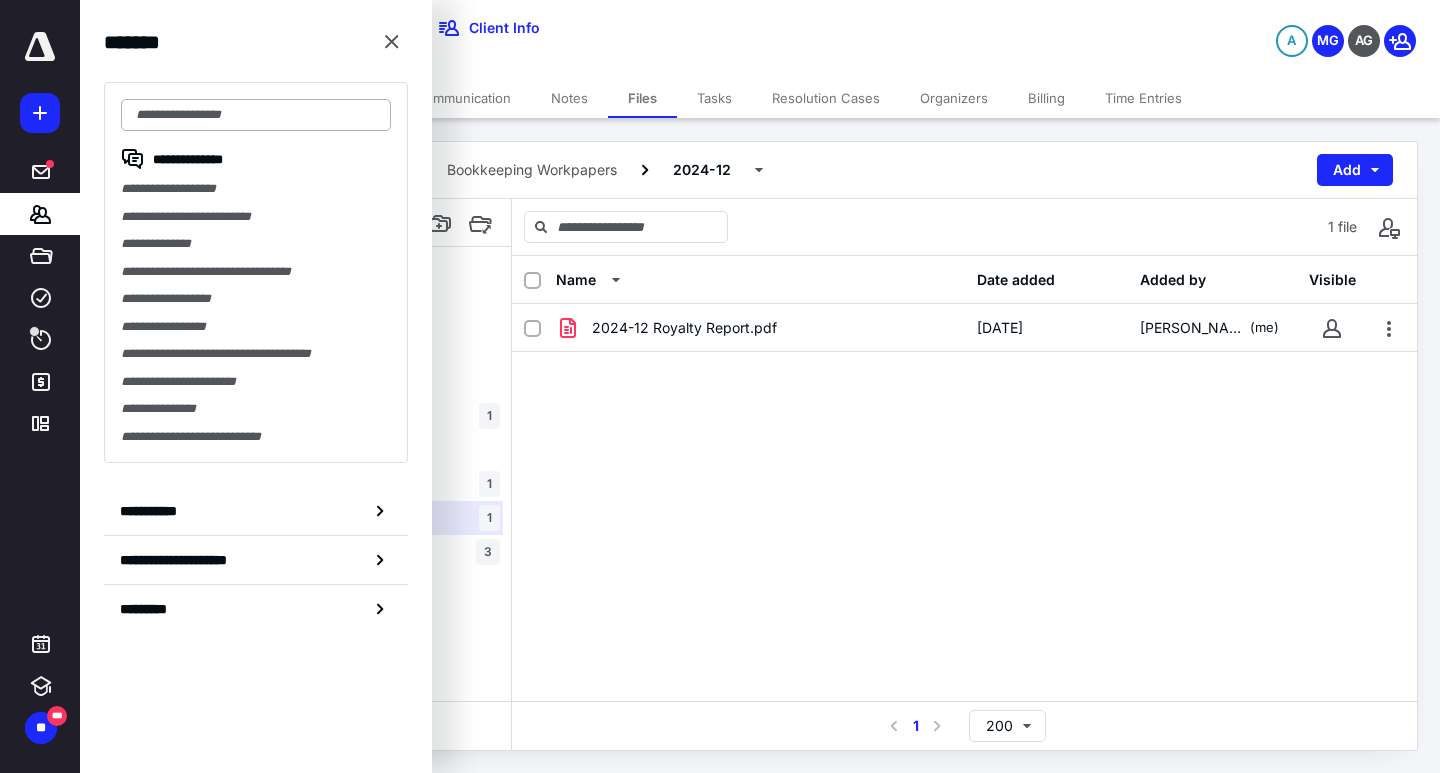 click at bounding box center (256, 115) 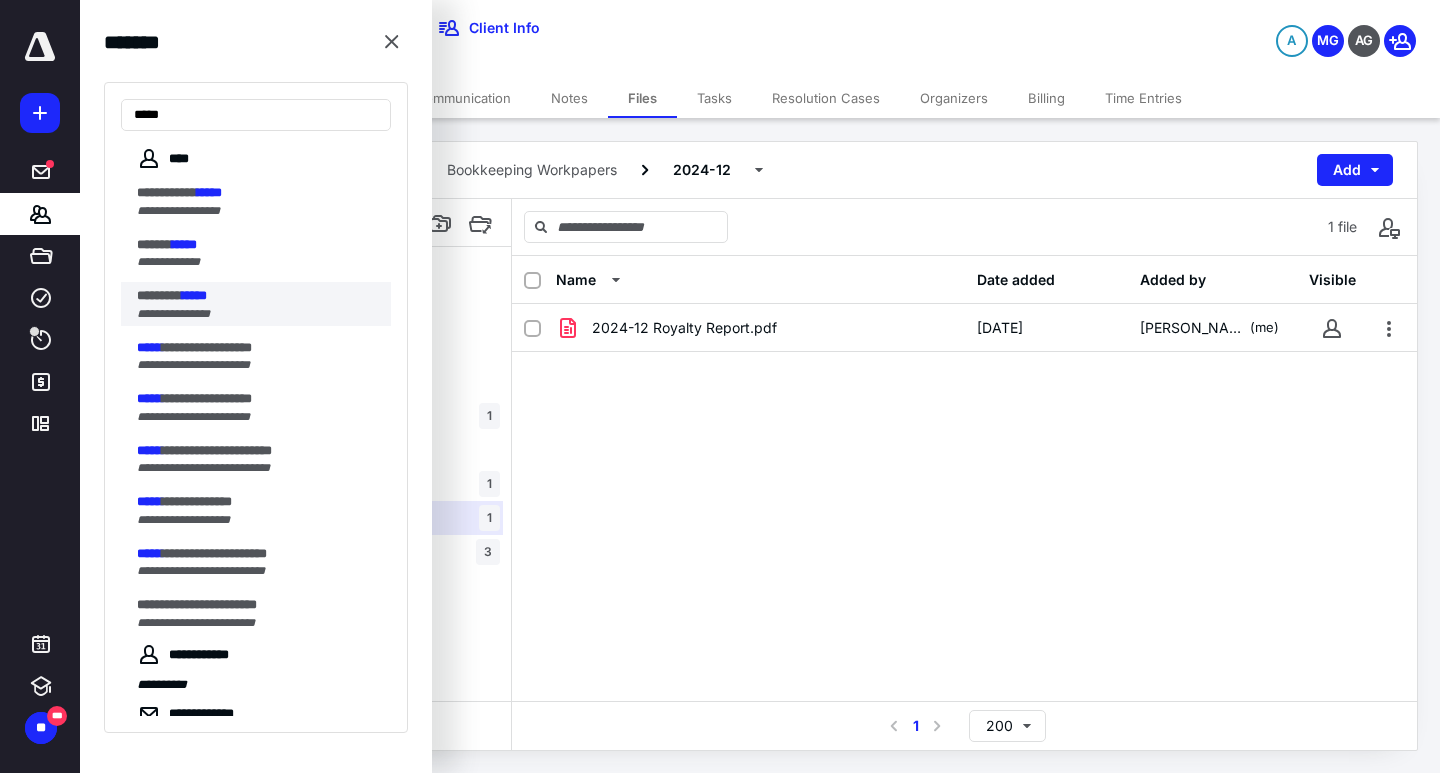 type on "*****" 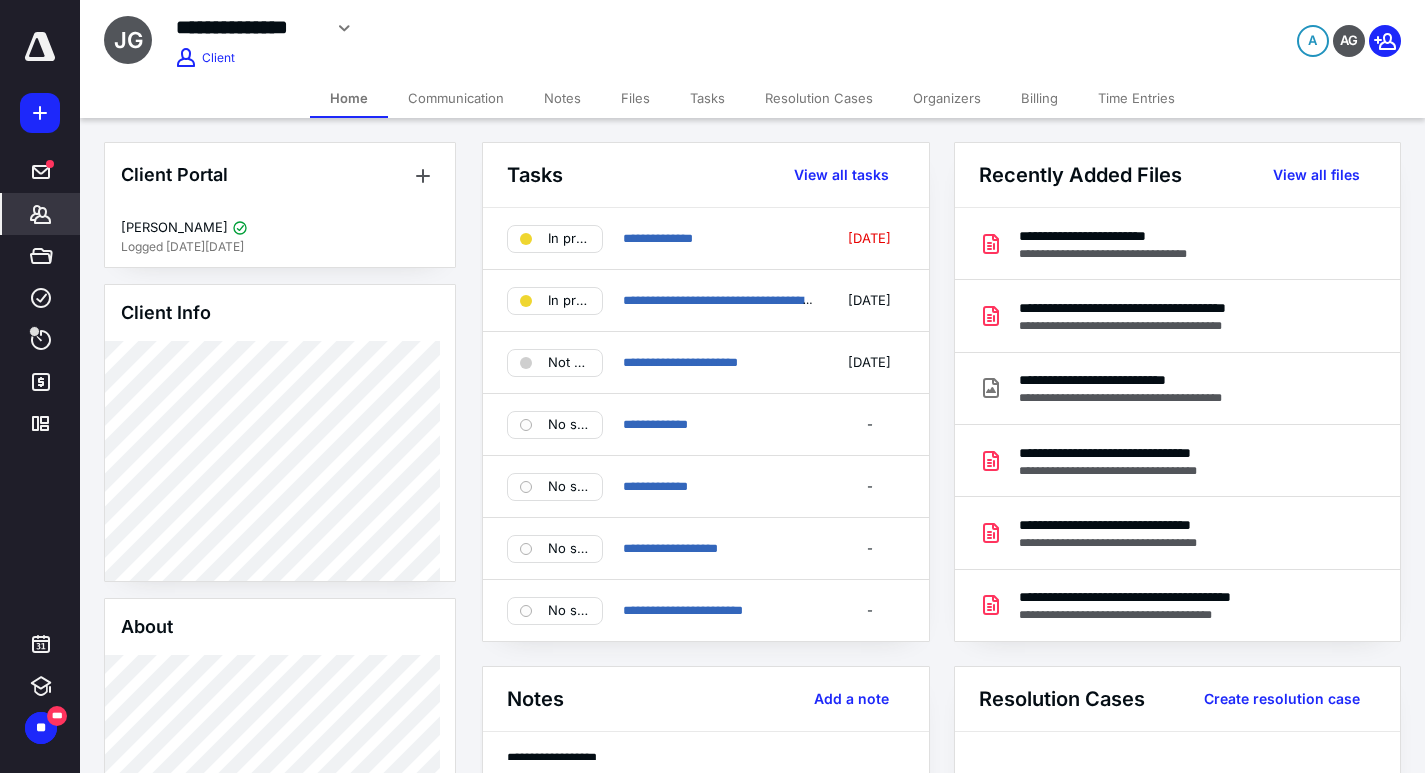 click on "Files" at bounding box center [635, 98] 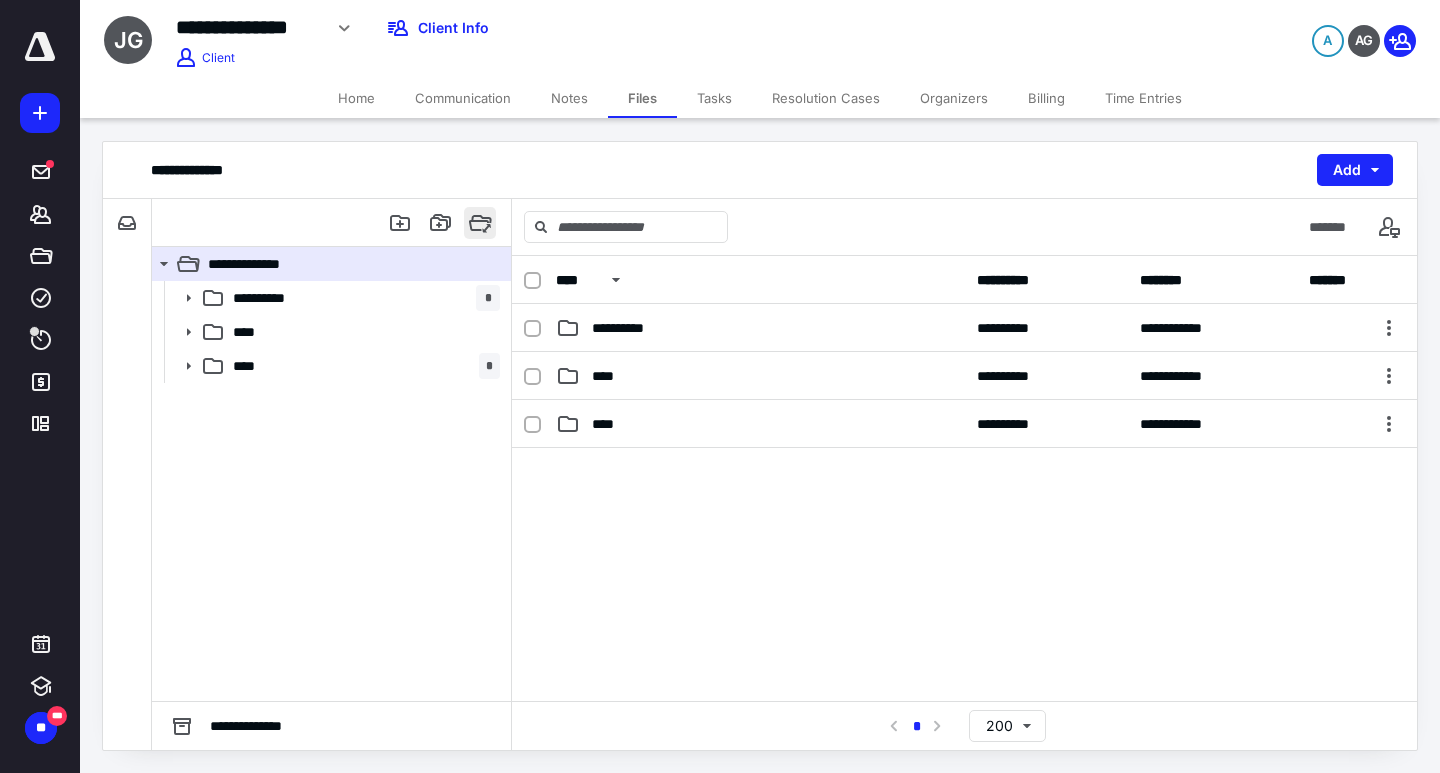 click at bounding box center (480, 223) 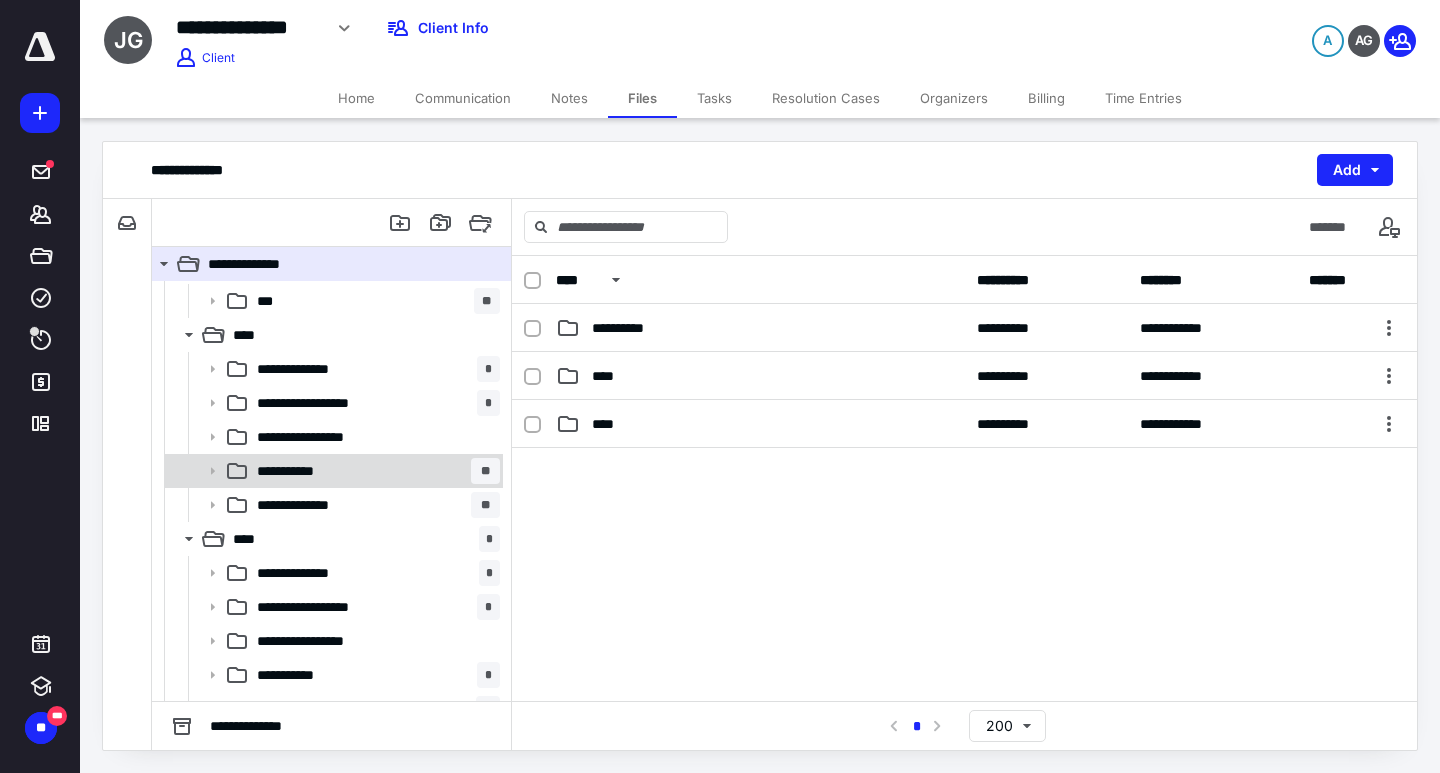scroll, scrollTop: 30, scrollLeft: 0, axis: vertical 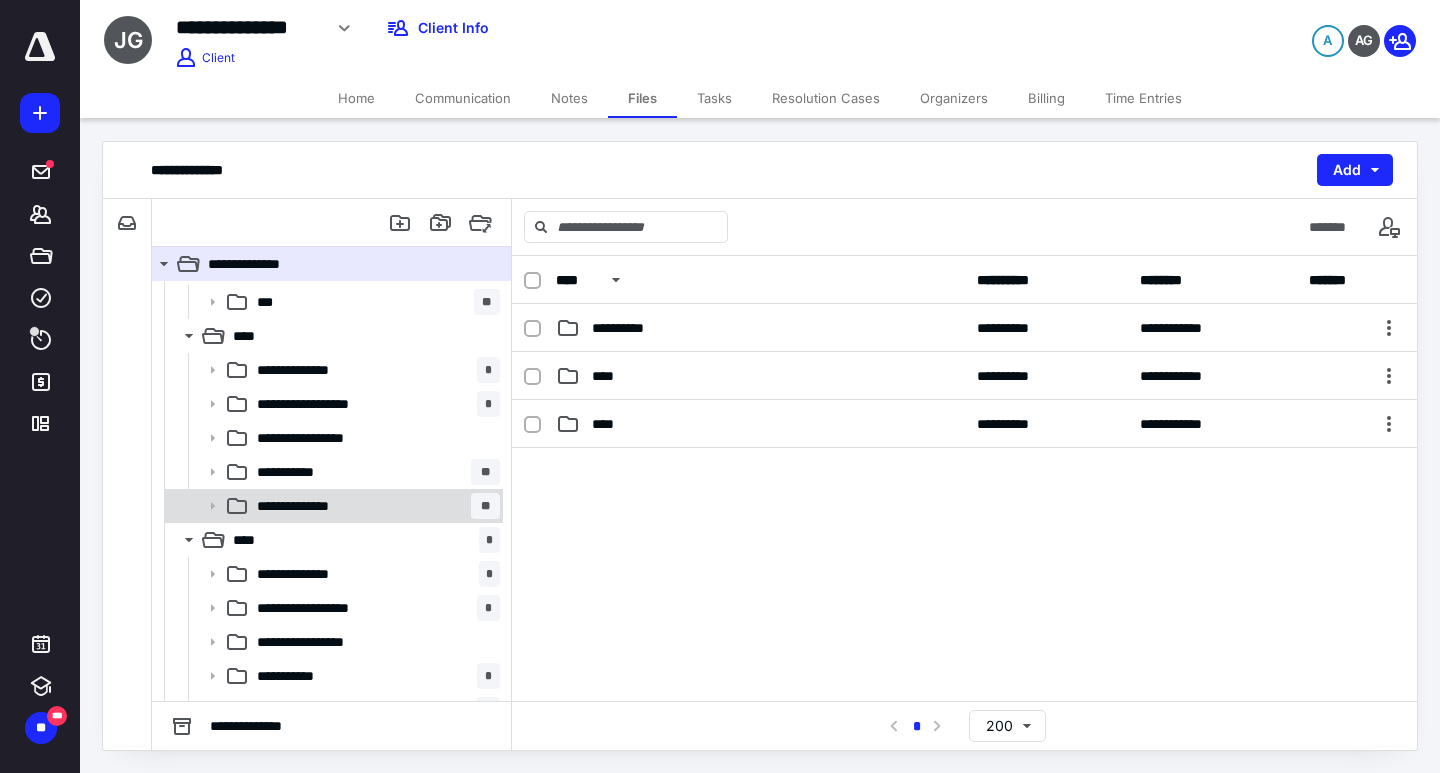 click on "**********" at bounding box center (311, 506) 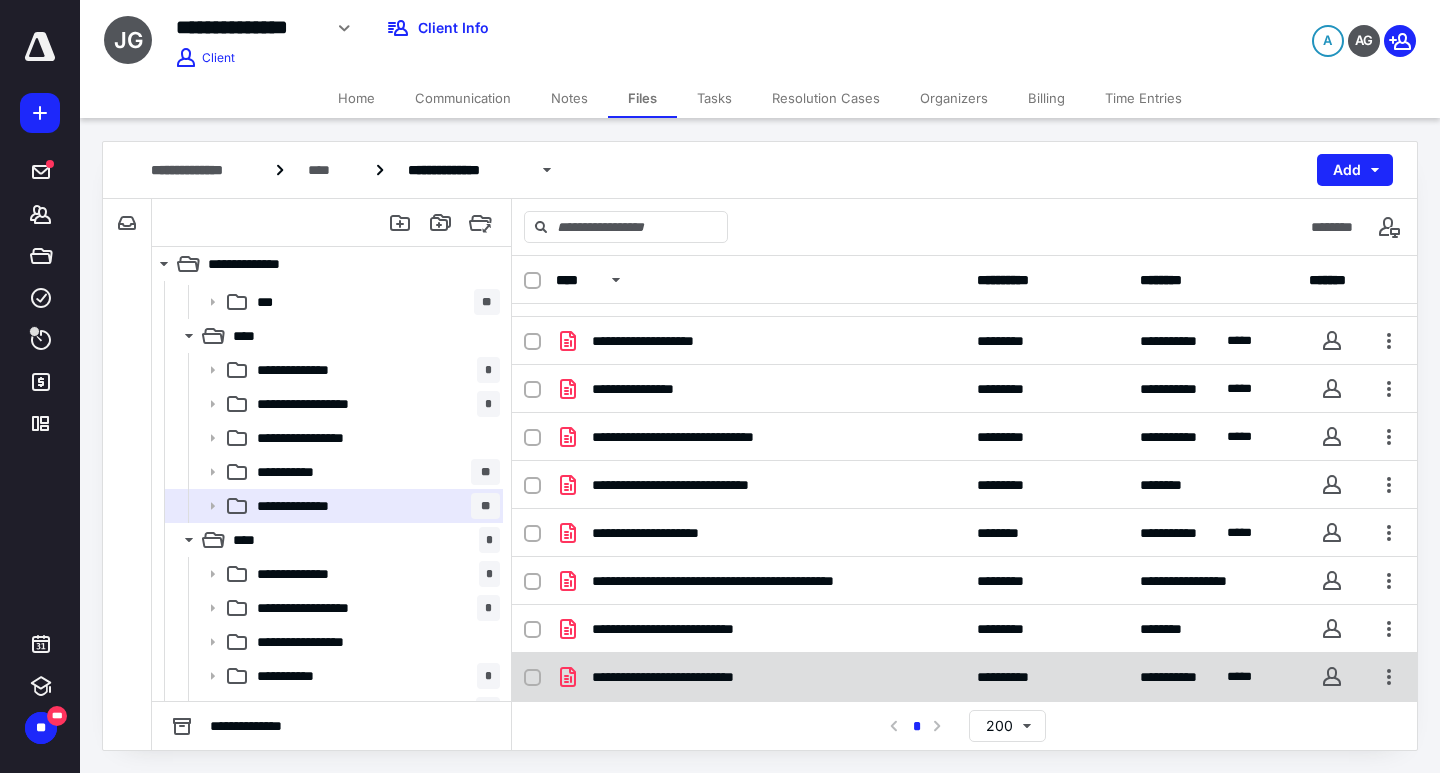 scroll, scrollTop: 0, scrollLeft: 0, axis: both 